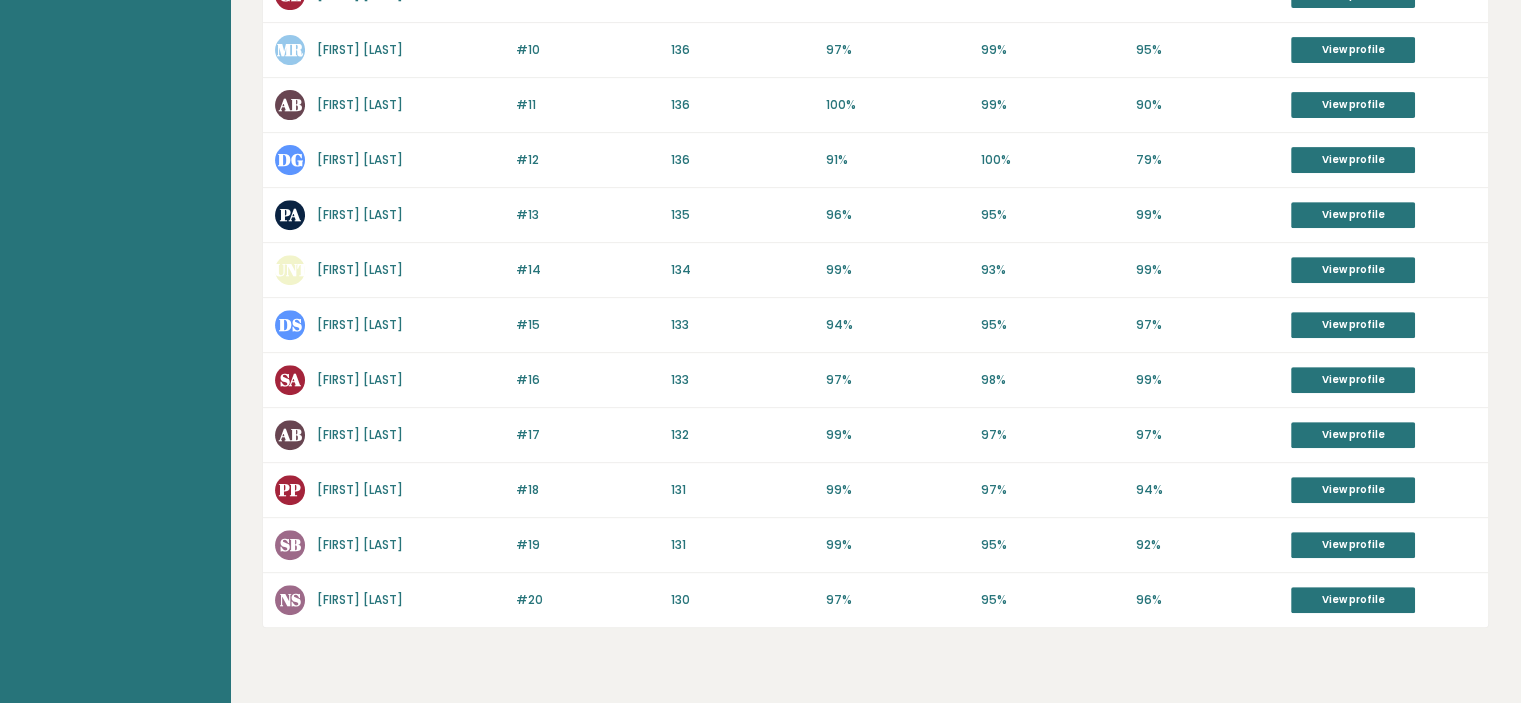 click on "[FIRST] [LAST]" at bounding box center (360, 489) 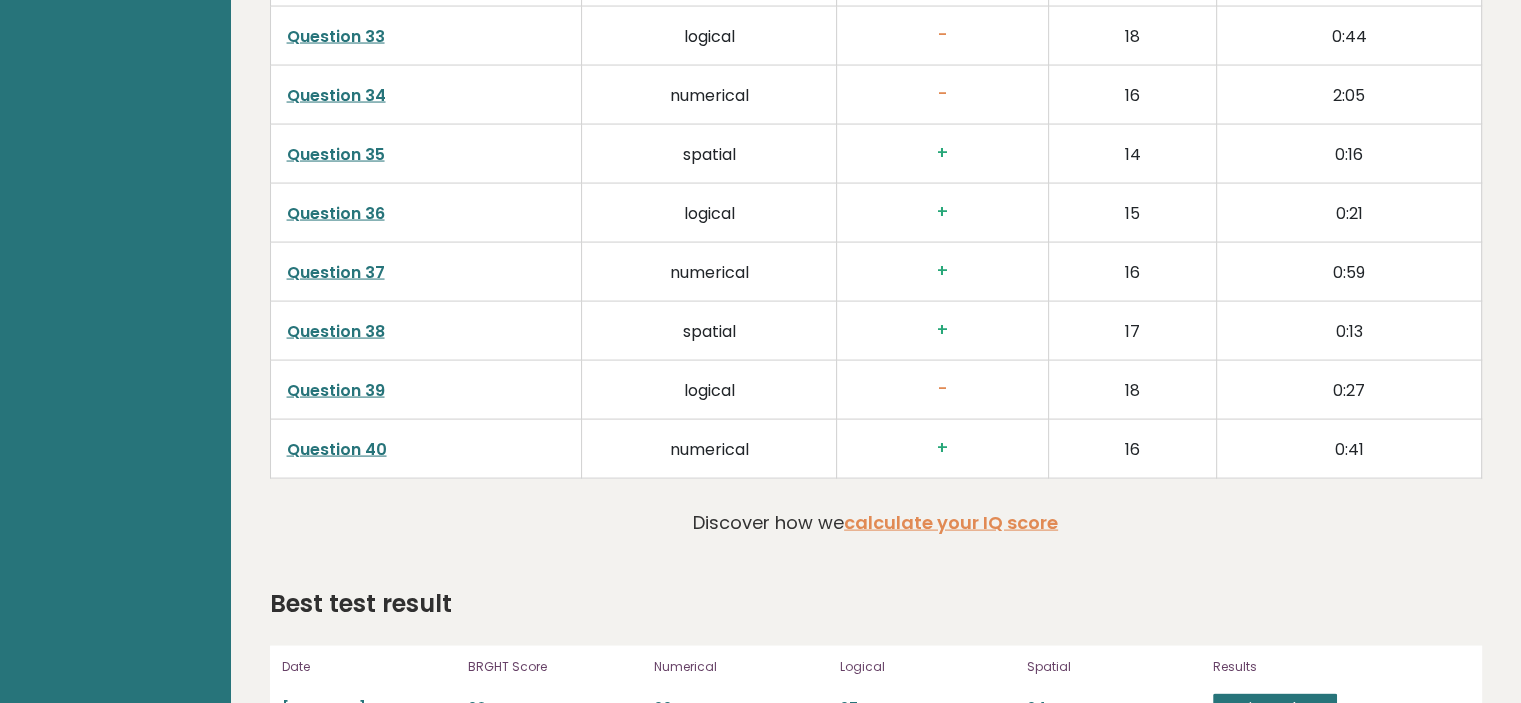 scroll, scrollTop: 4004, scrollLeft: 0, axis: vertical 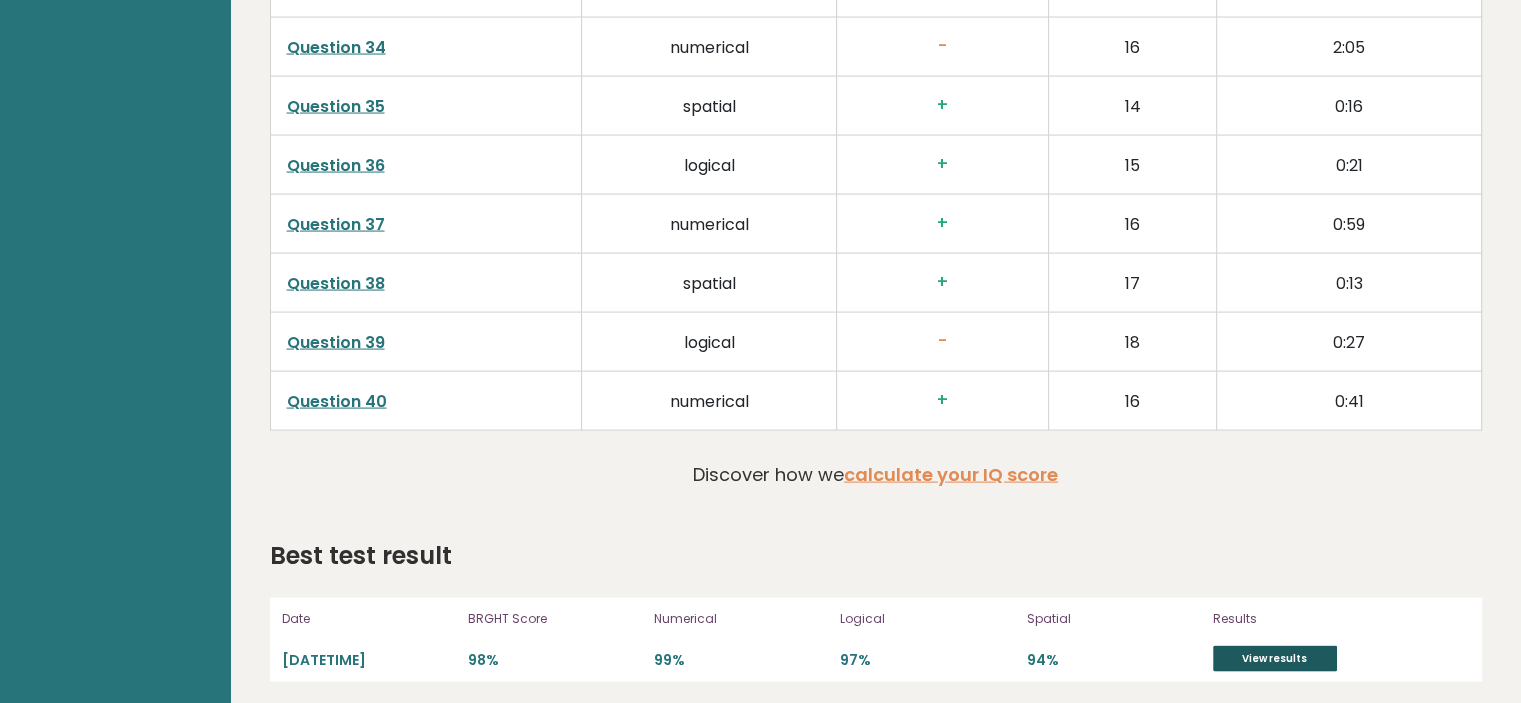click on "View results" at bounding box center (1275, 659) 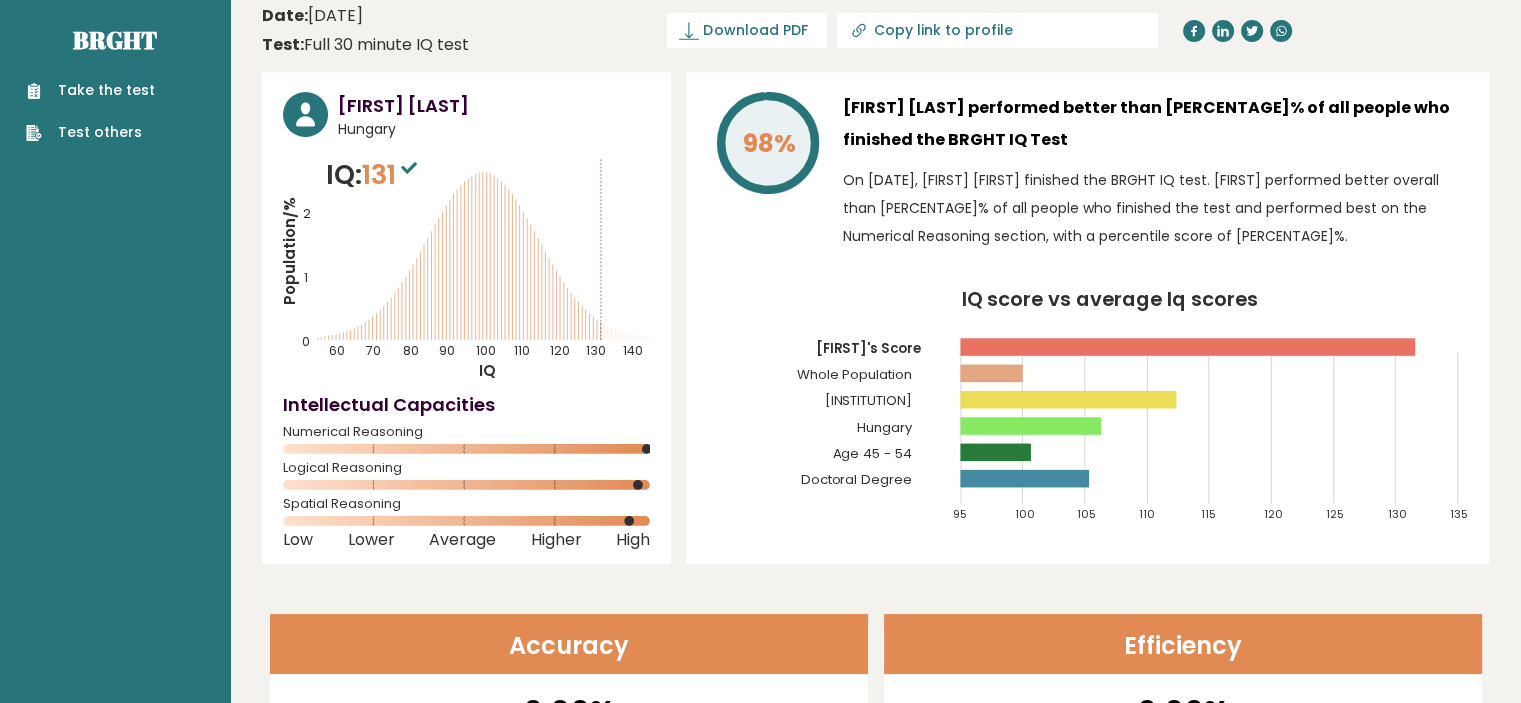 scroll, scrollTop: 0, scrollLeft: 0, axis: both 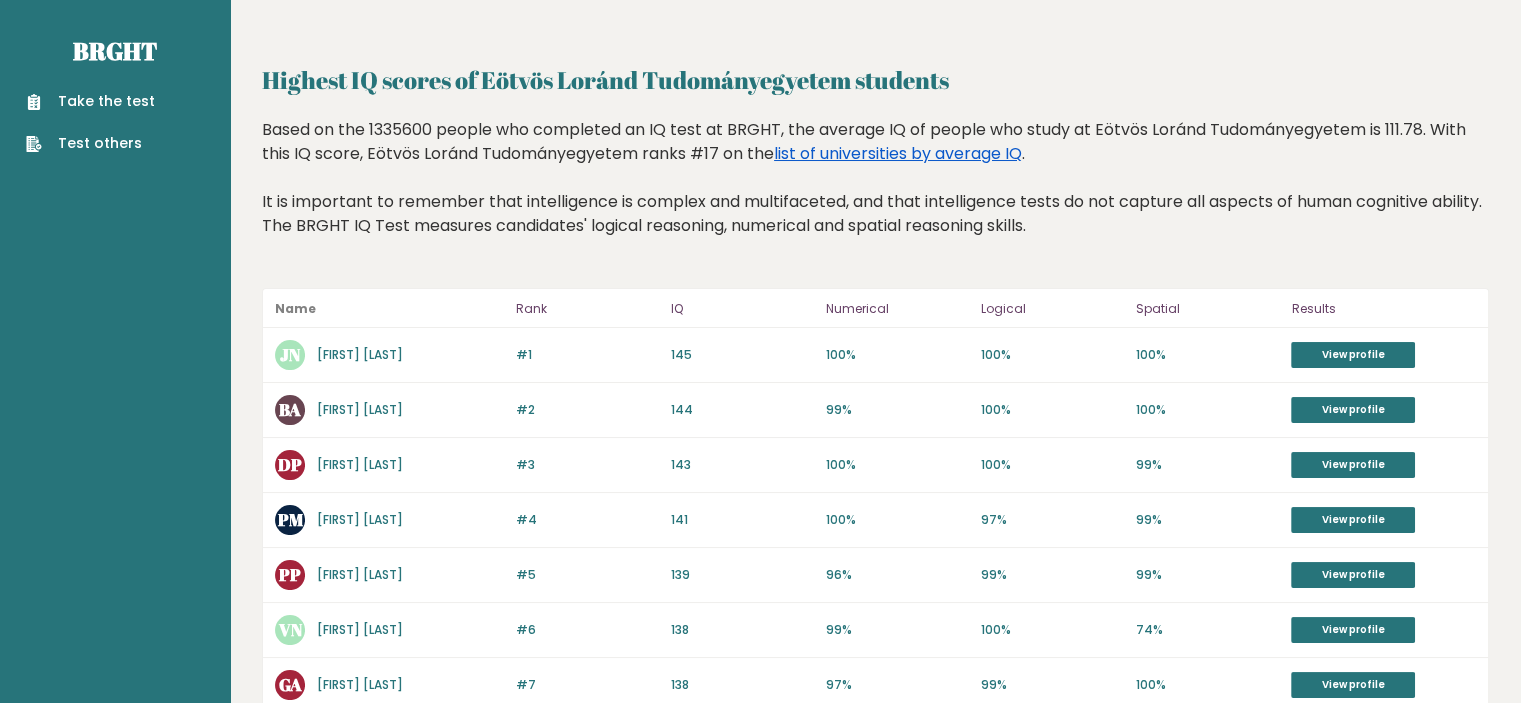 click on "list of universities by average IQ" at bounding box center (898, 153) 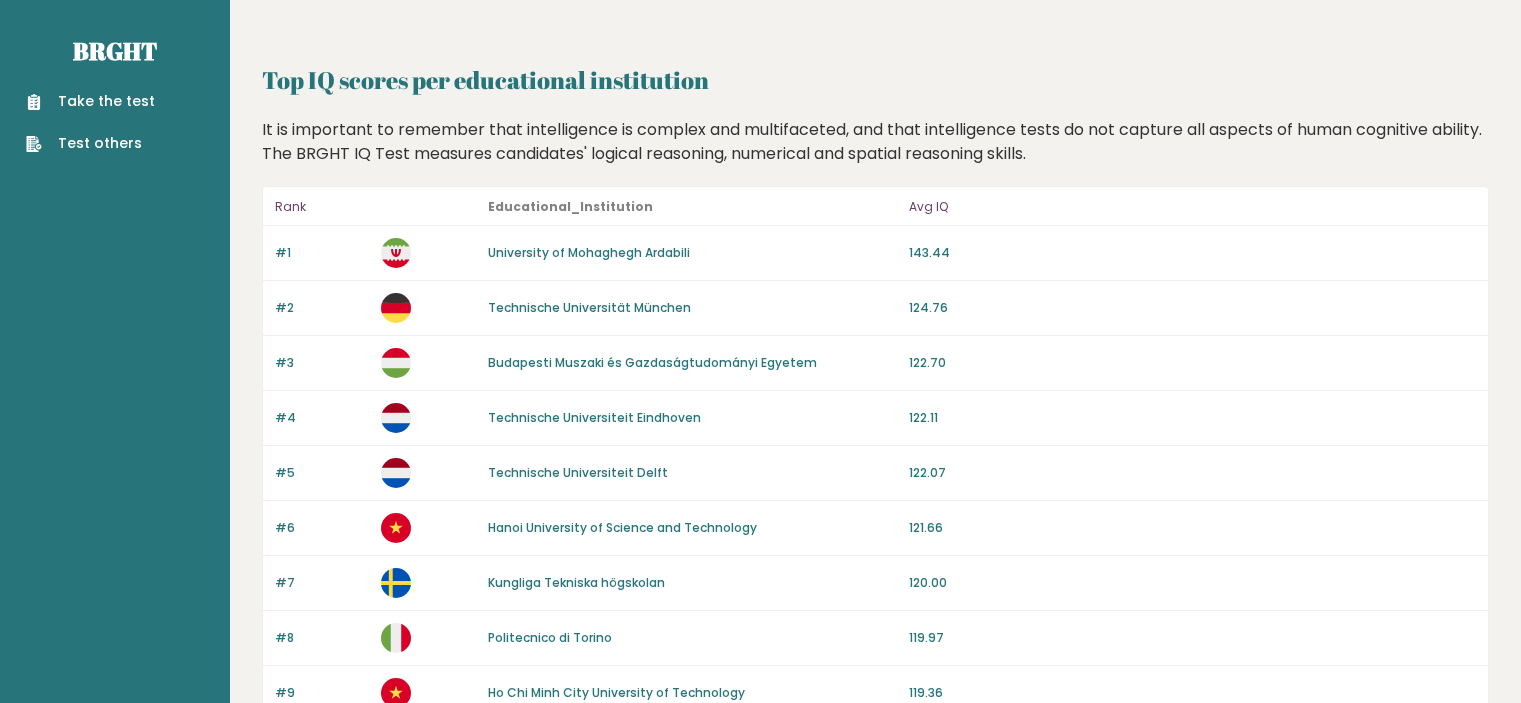 scroll, scrollTop: 0, scrollLeft: 0, axis: both 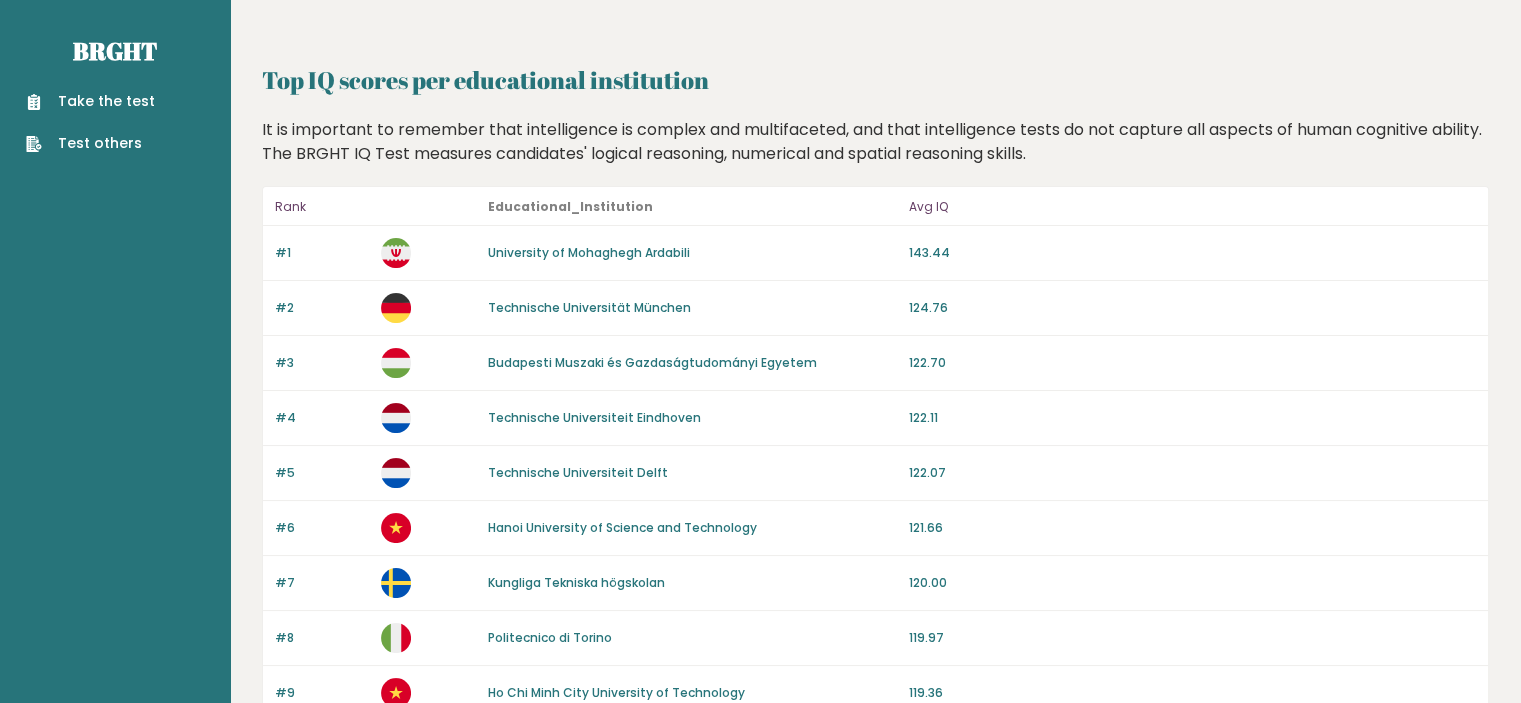 click on "Budapesti Muszaki és Gazdaságtudományi Egyetem" at bounding box center (652, 362) 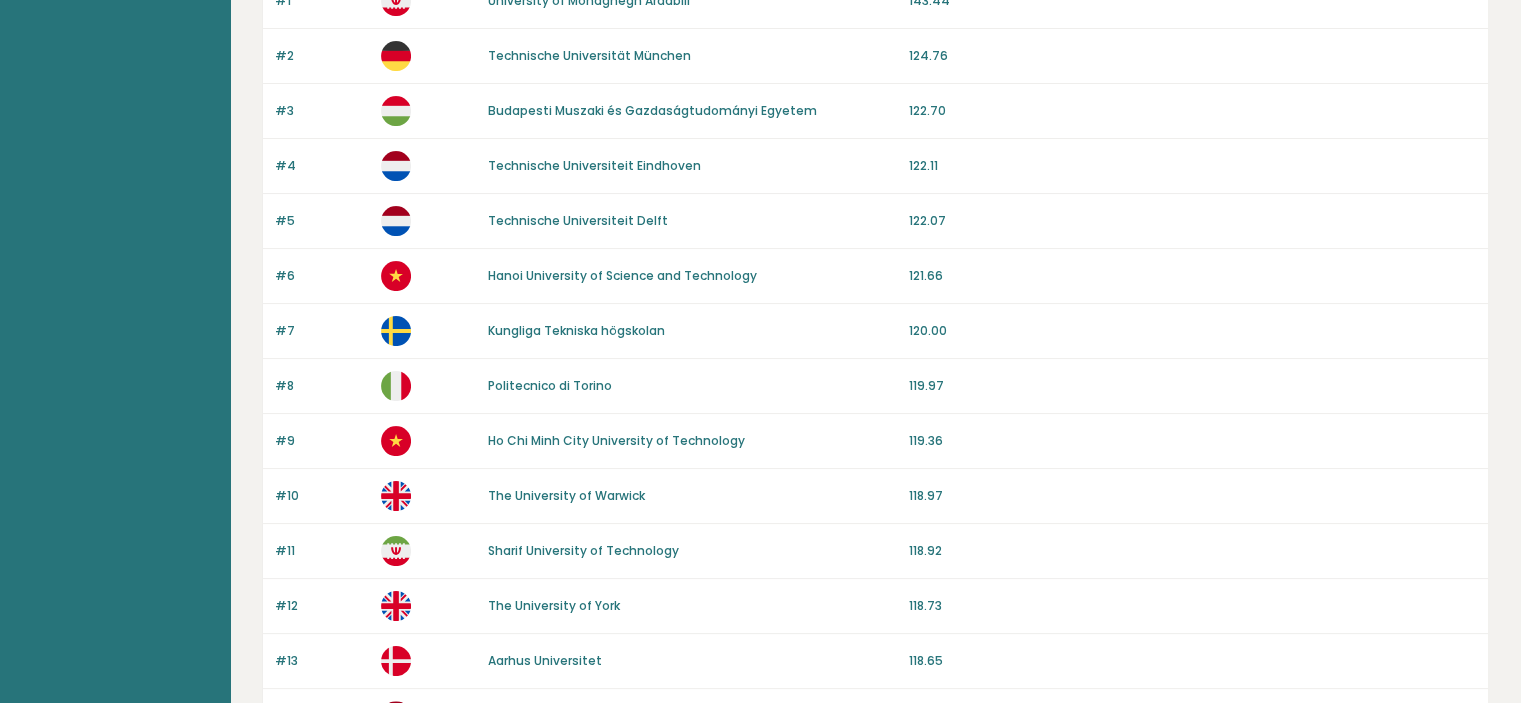 scroll, scrollTop: 280, scrollLeft: 0, axis: vertical 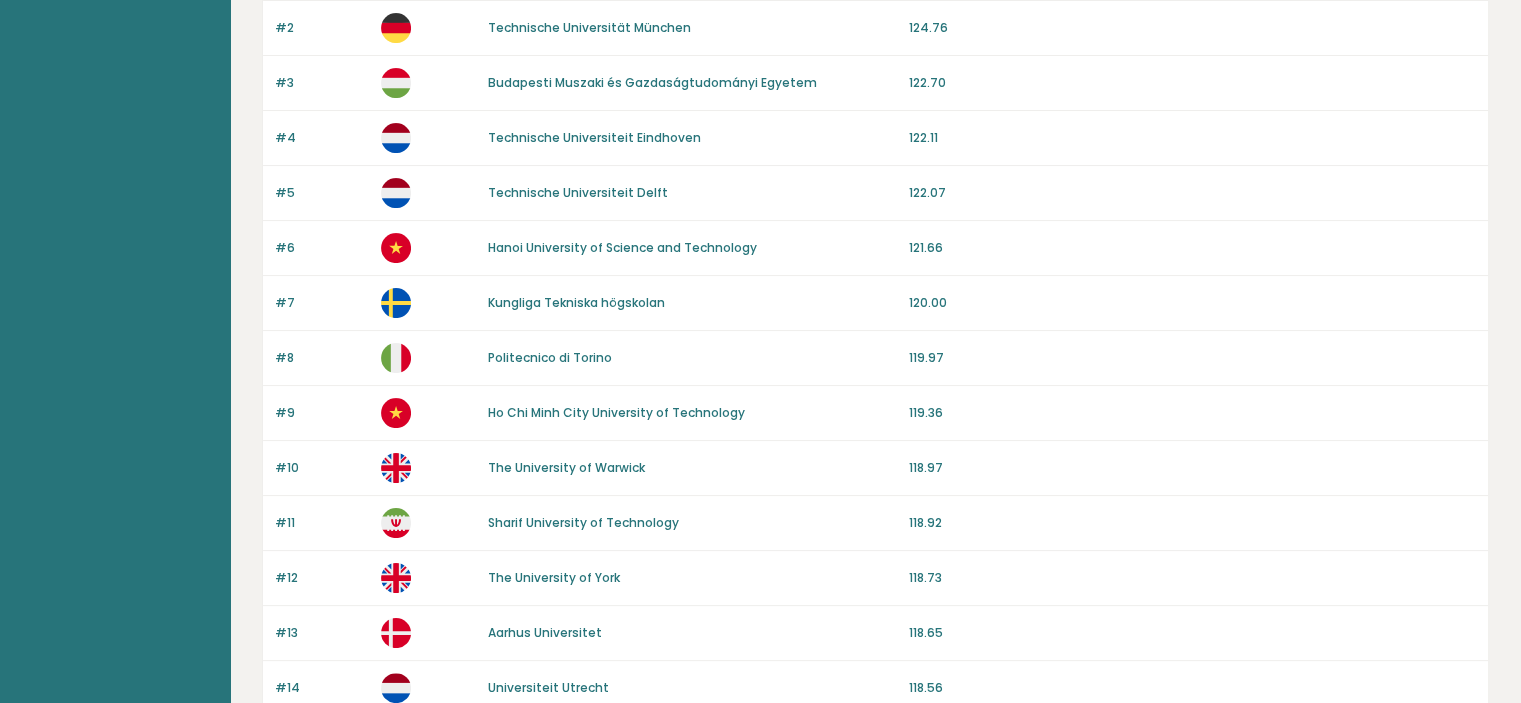 click on "Kungliga Tekniska högskolan" at bounding box center (576, 302) 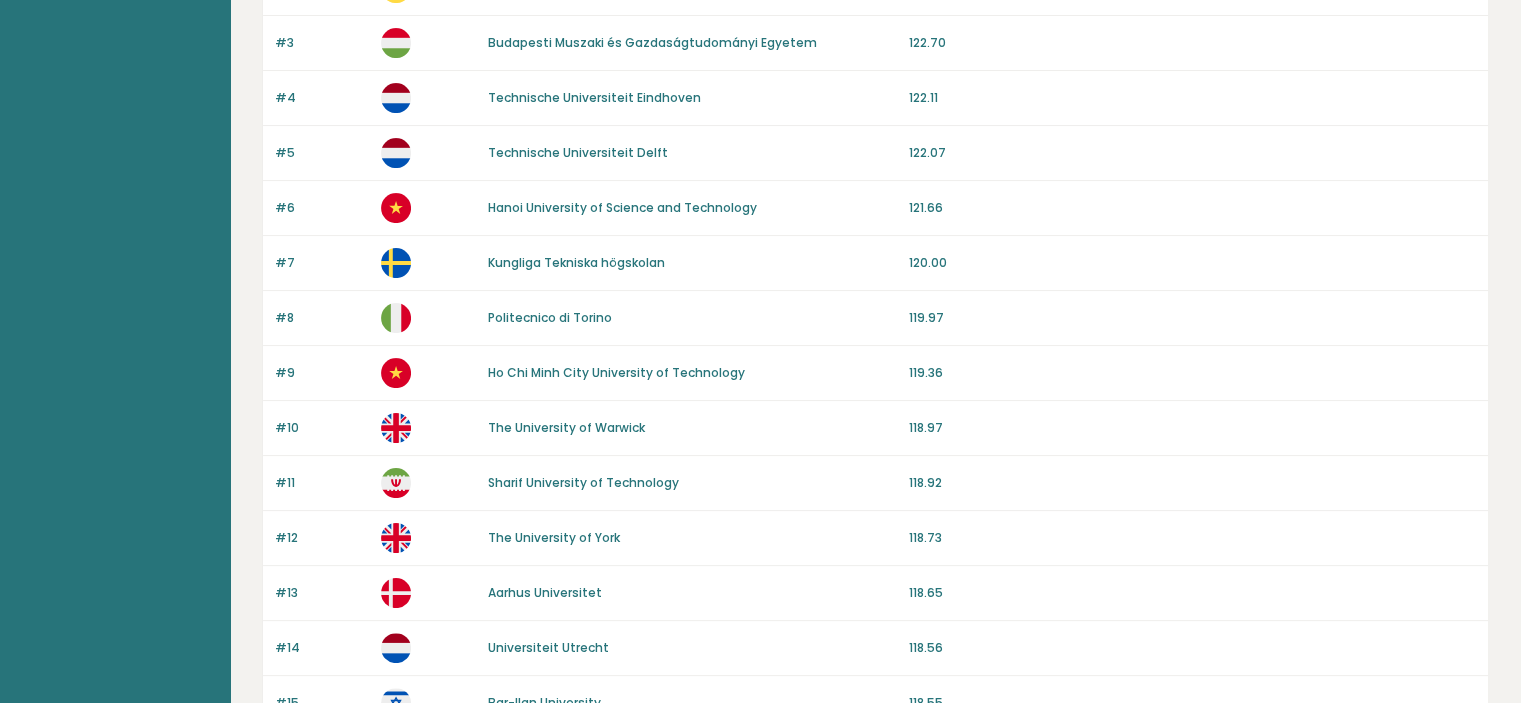 scroll, scrollTop: 480, scrollLeft: 0, axis: vertical 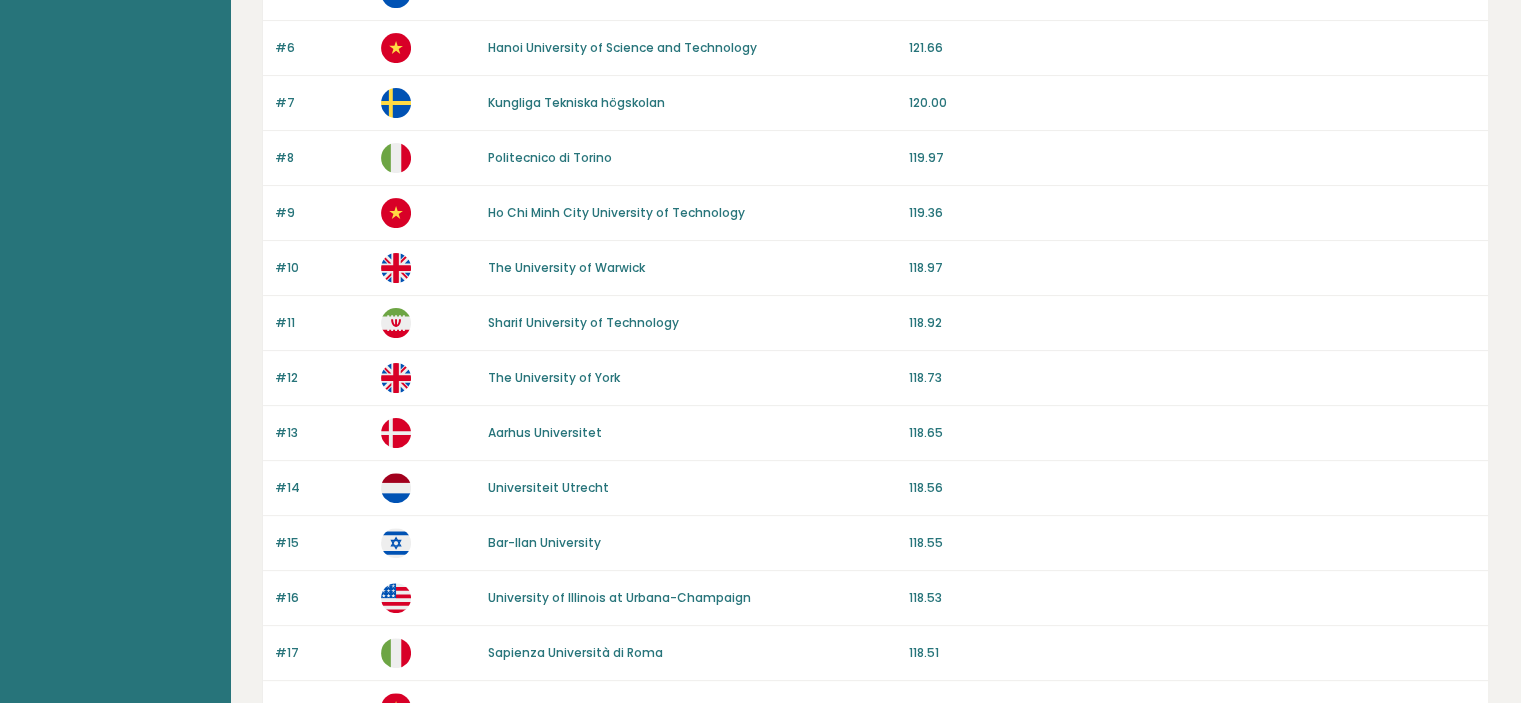 click on "Aarhus Universitet" at bounding box center [545, 432] 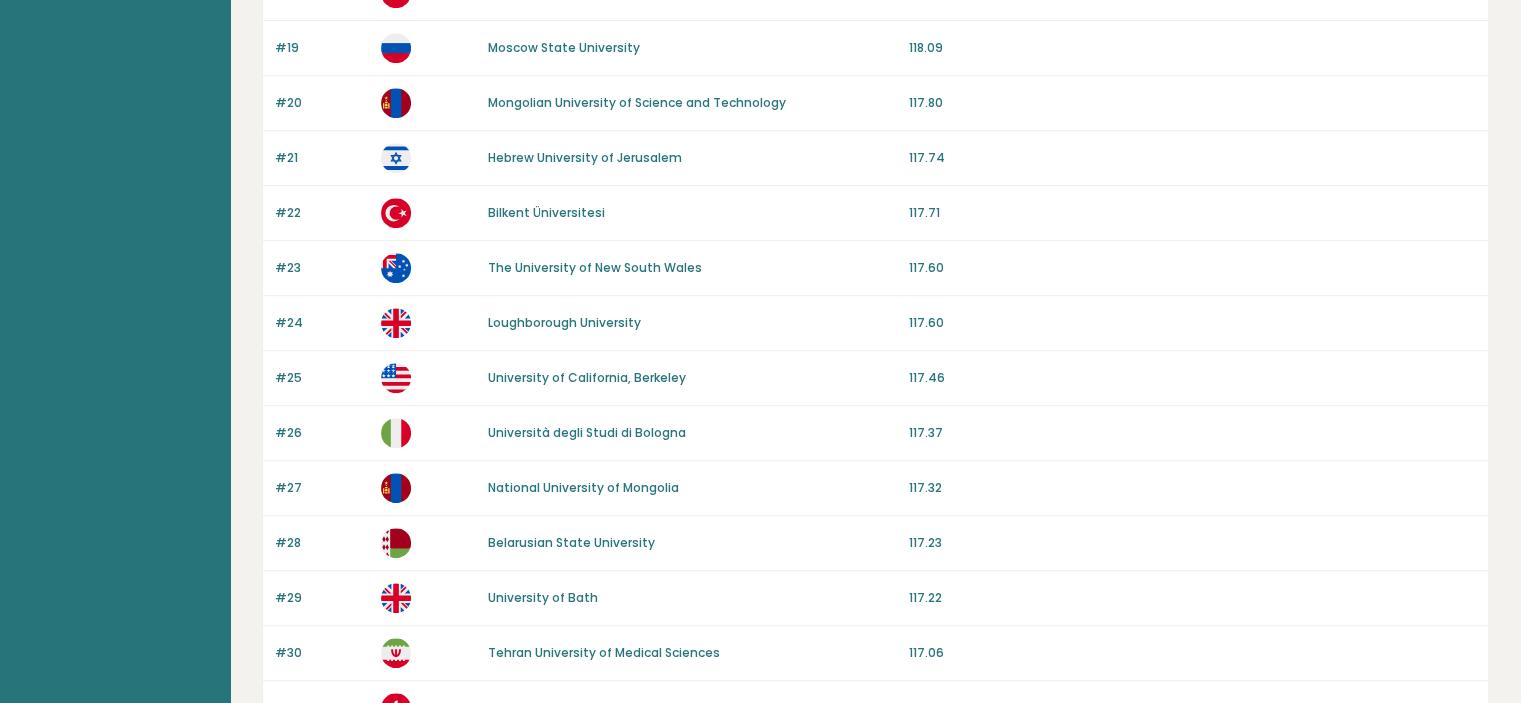 scroll, scrollTop: 1200, scrollLeft: 0, axis: vertical 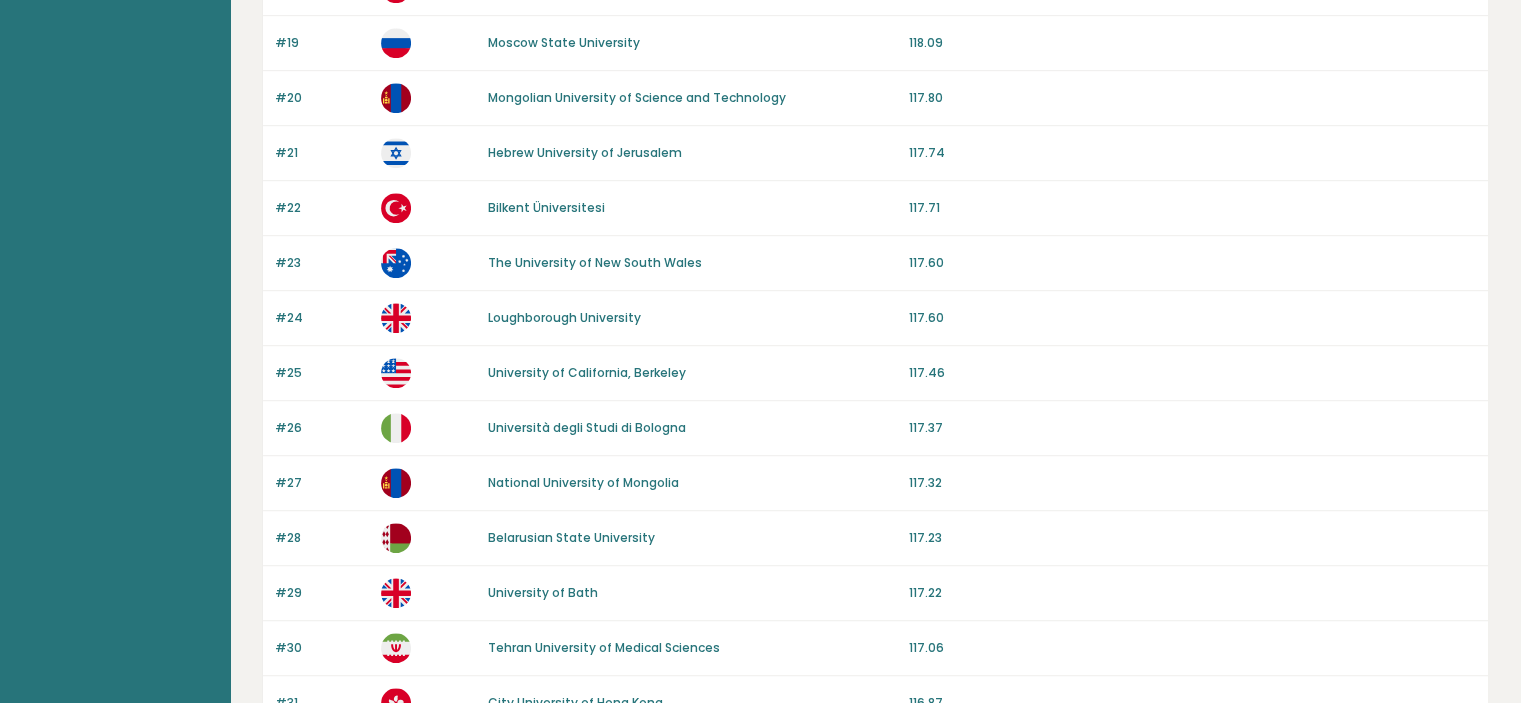 click on "University of Bath" at bounding box center [543, 592] 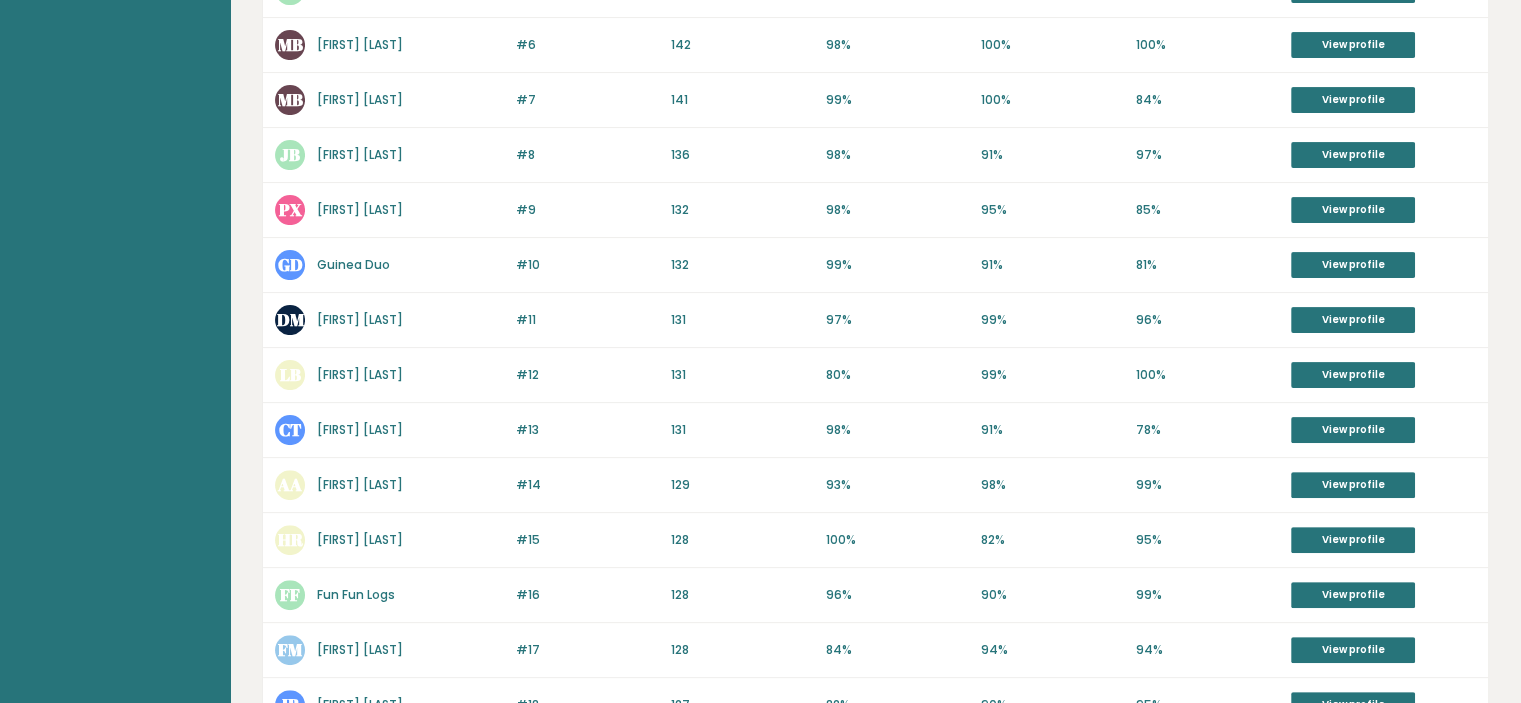 scroll, scrollTop: 520, scrollLeft: 0, axis: vertical 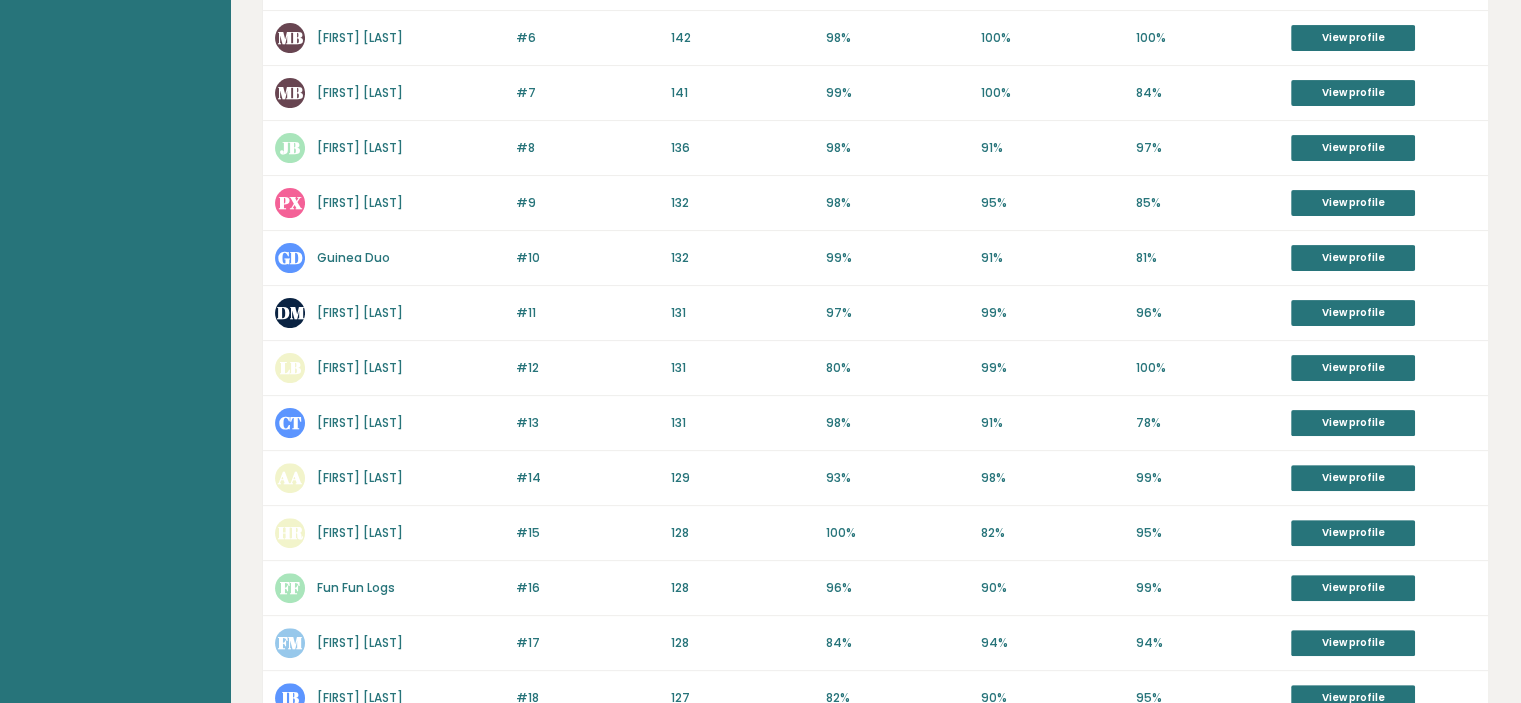 click on "Deine Mutter" at bounding box center [360, 312] 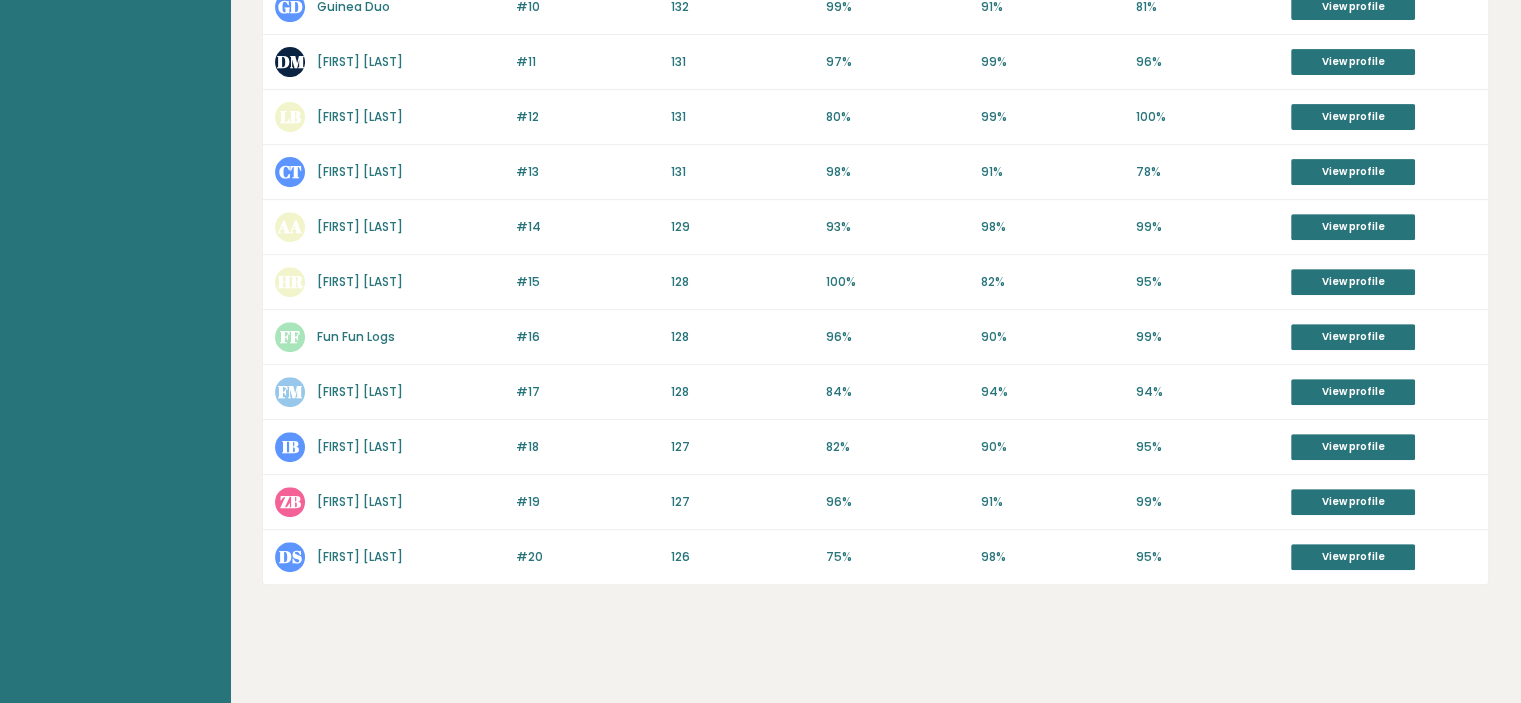 scroll, scrollTop: 776, scrollLeft: 0, axis: vertical 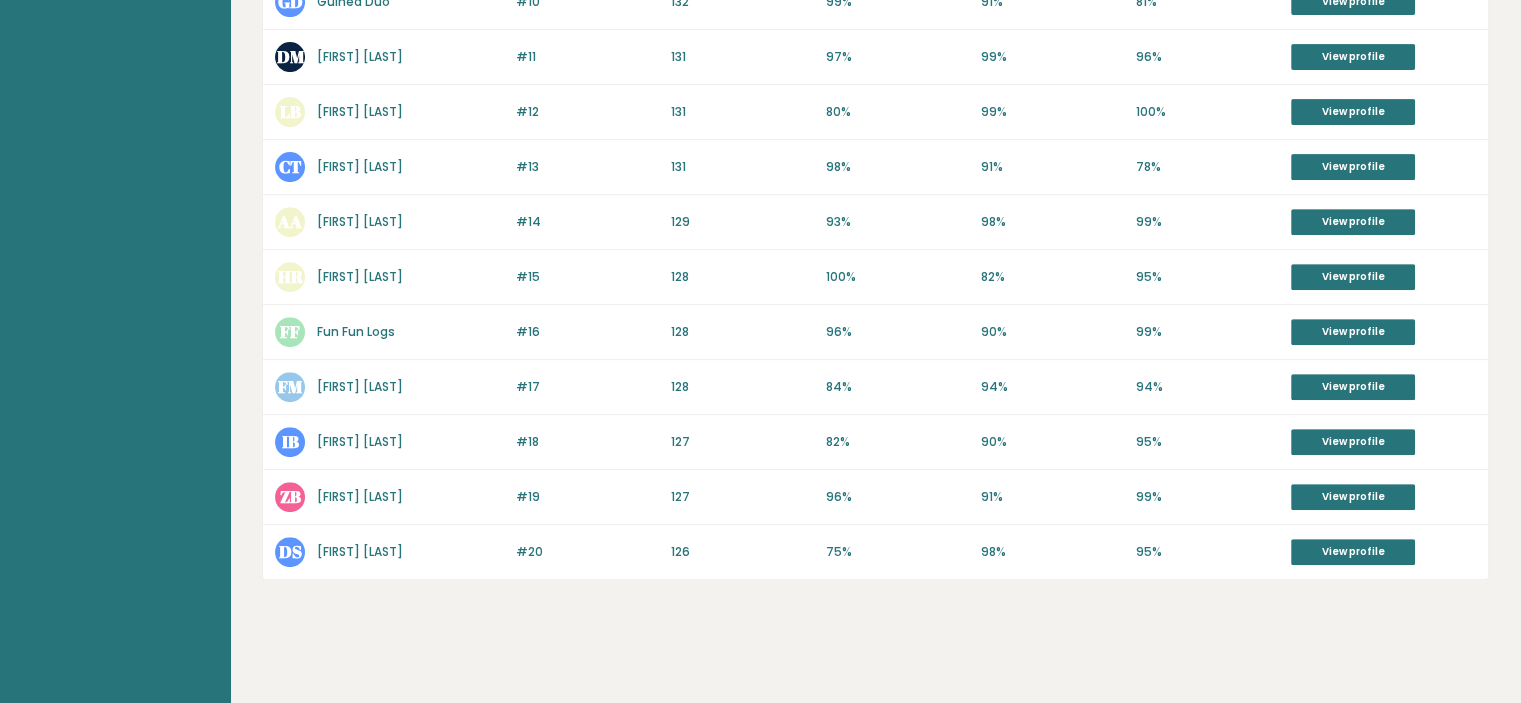click on "Haider Riaz" at bounding box center [360, 276] 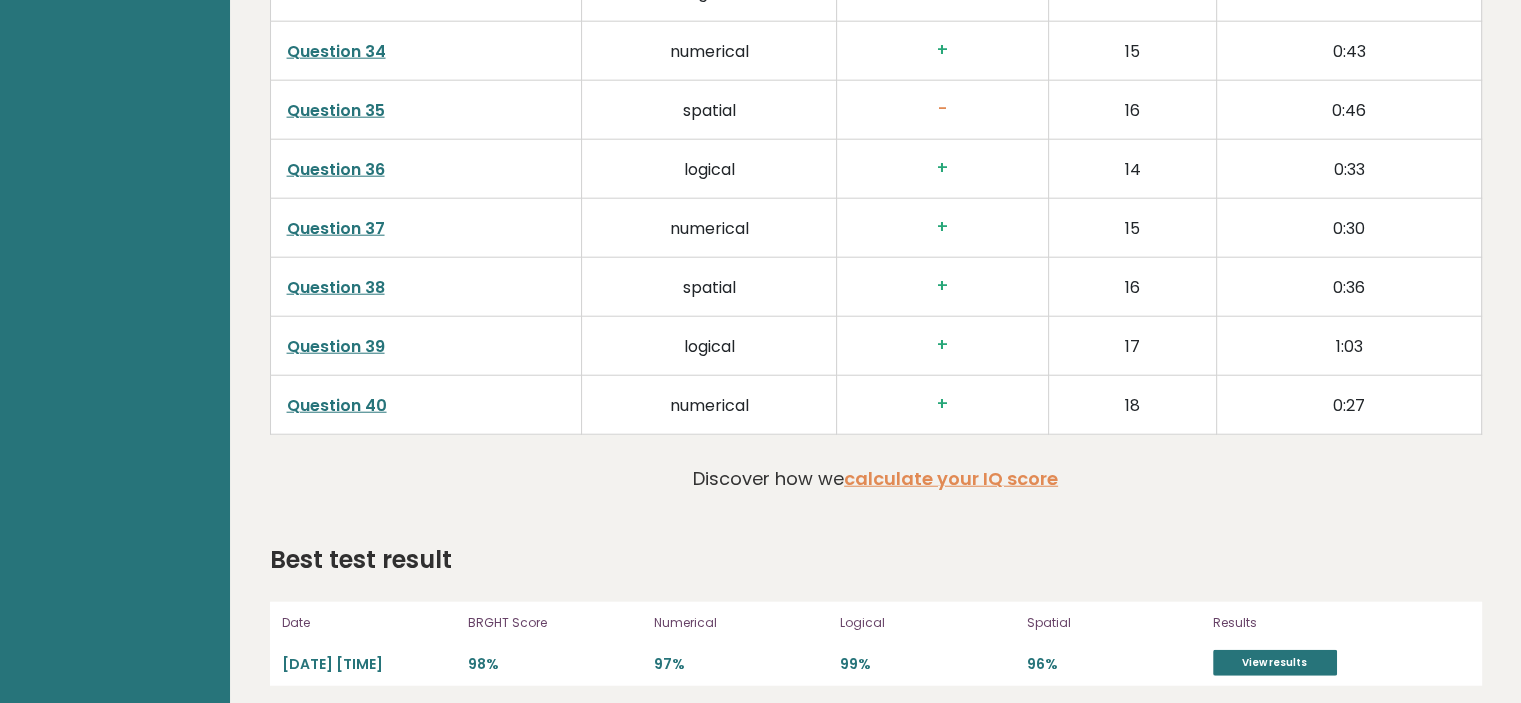 scroll, scrollTop: 4981, scrollLeft: 0, axis: vertical 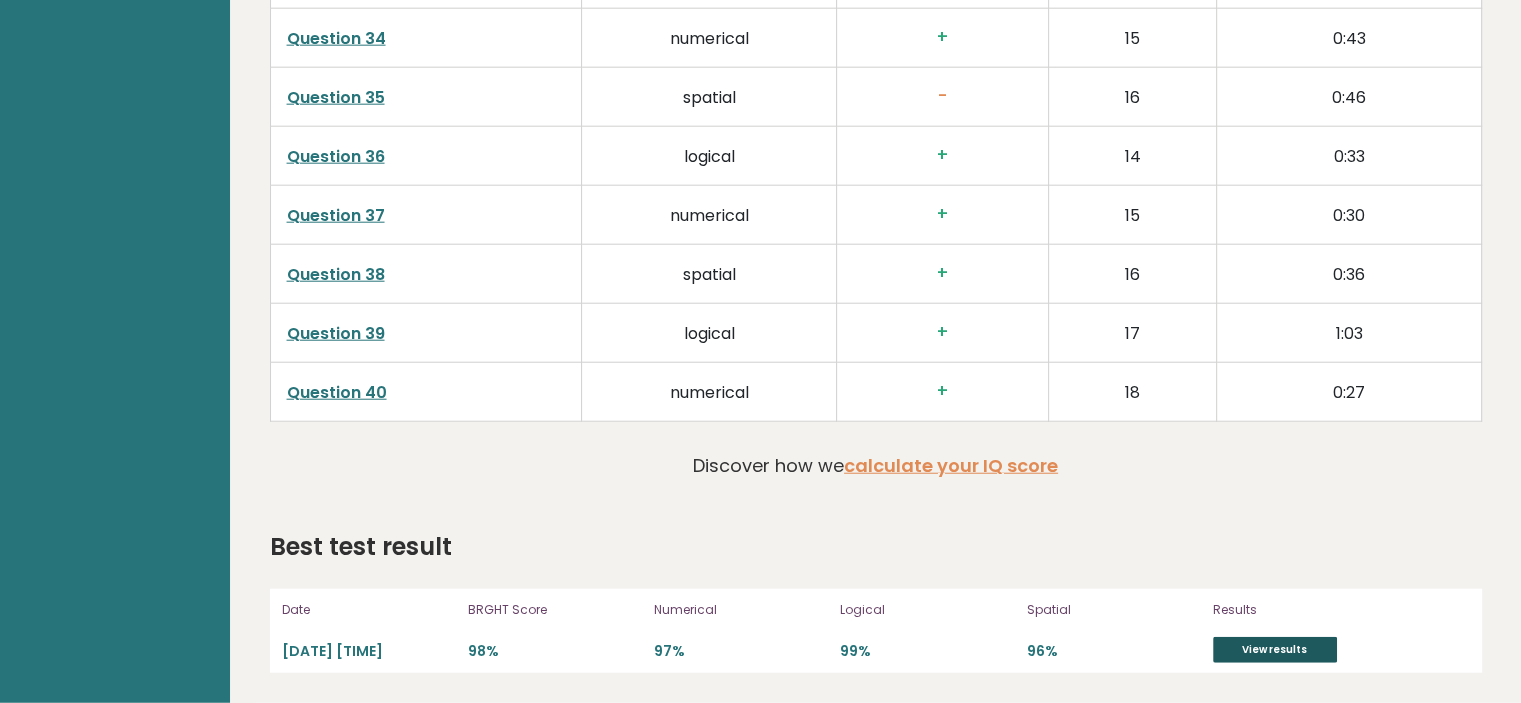 click on "View results" at bounding box center (1275, 650) 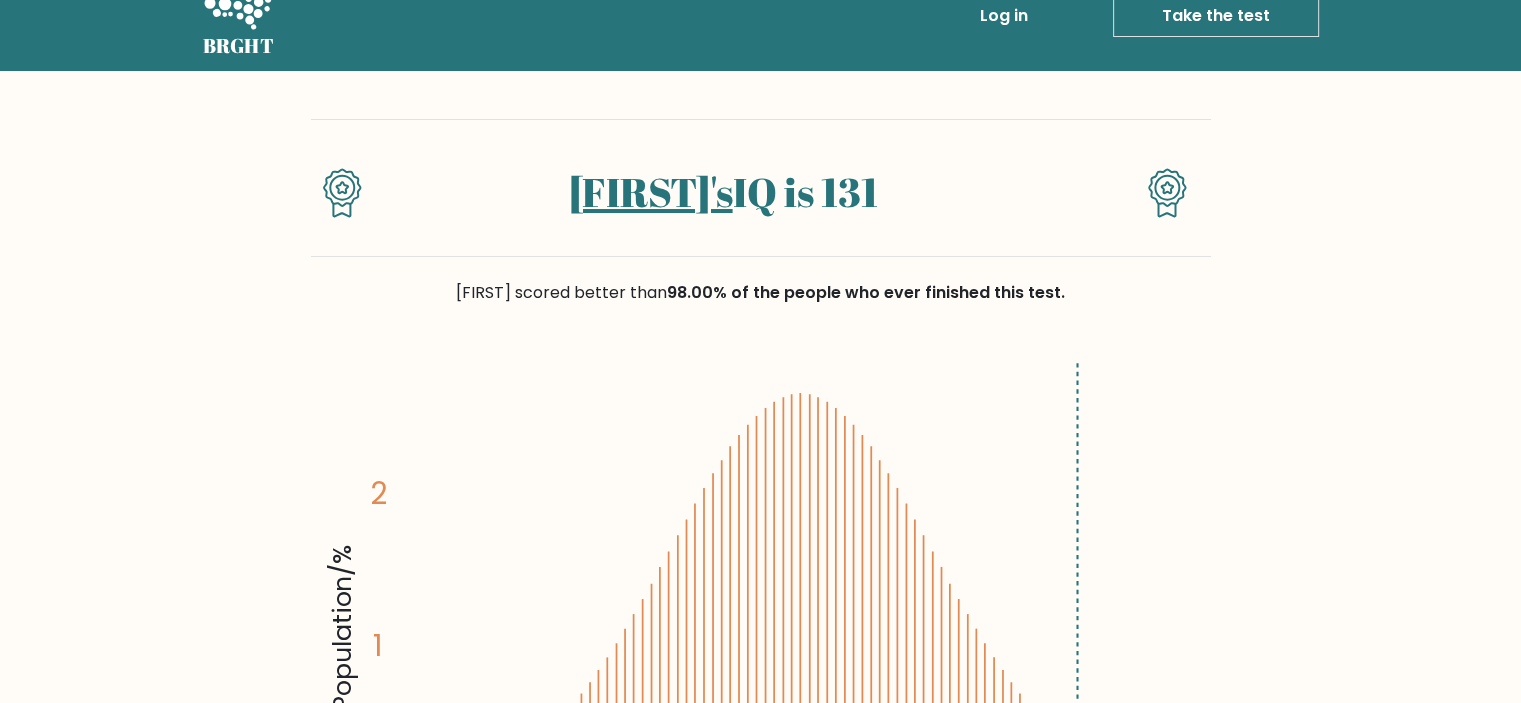 scroll, scrollTop: 0, scrollLeft: 0, axis: both 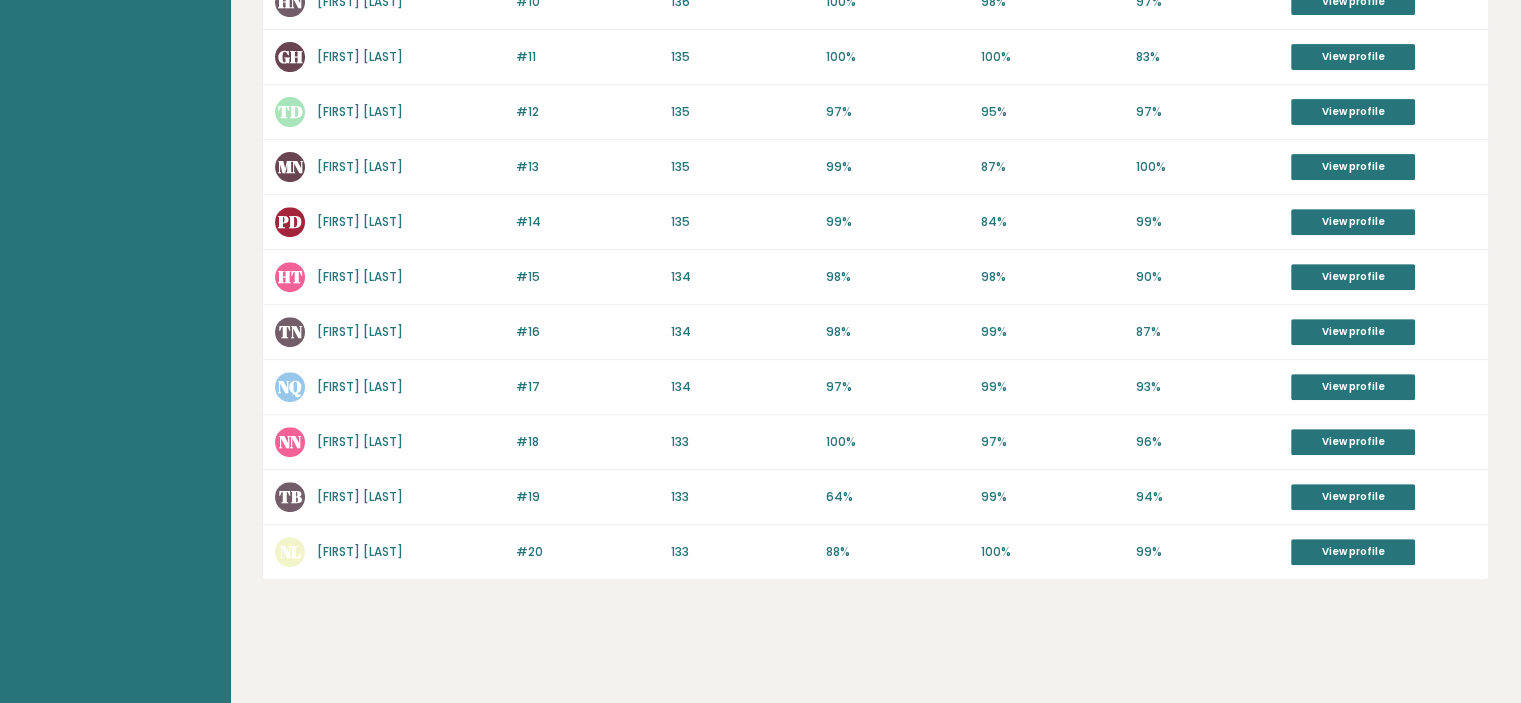 click on "Nam Luong" at bounding box center [360, 551] 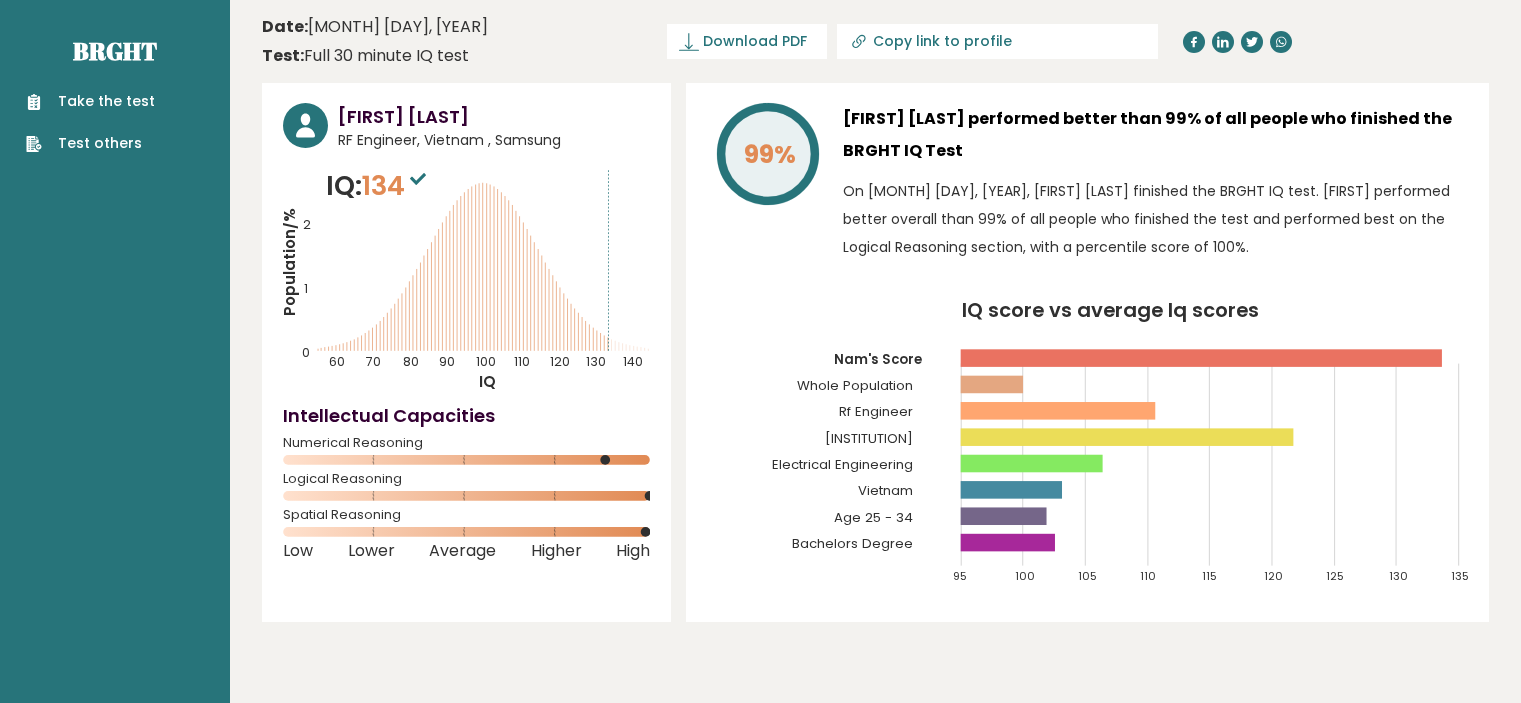 scroll, scrollTop: 0, scrollLeft: 0, axis: both 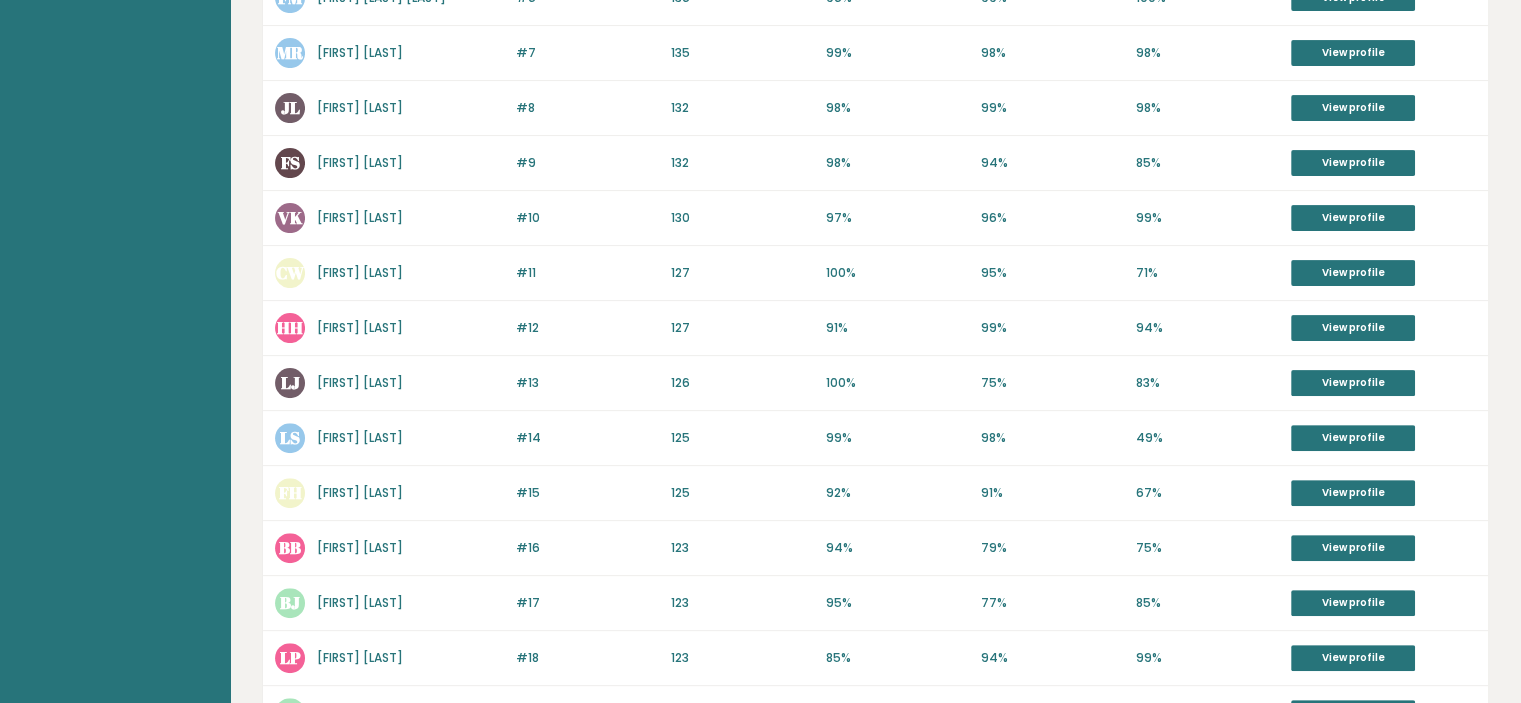 click on "Viktor Kjellander" at bounding box center [360, 217] 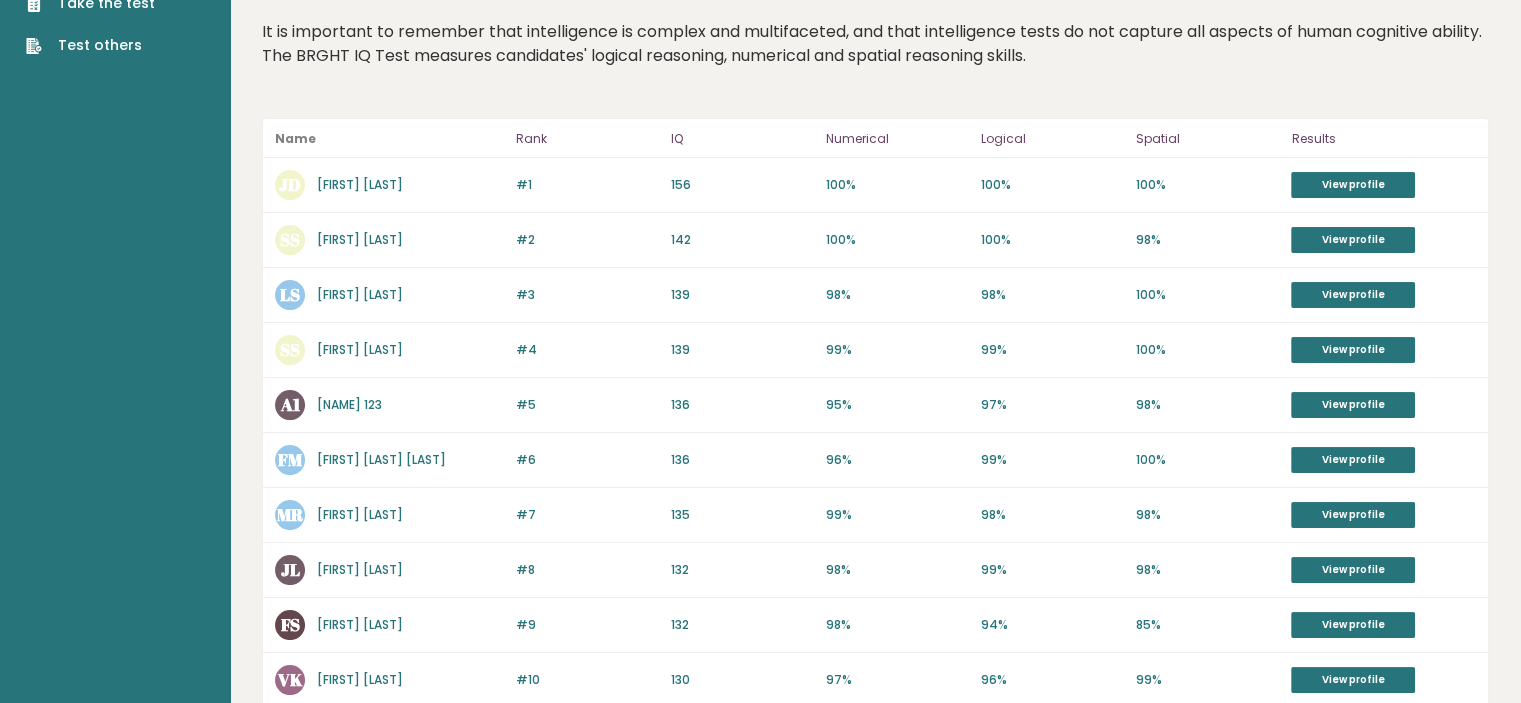 scroll, scrollTop: 0, scrollLeft: 0, axis: both 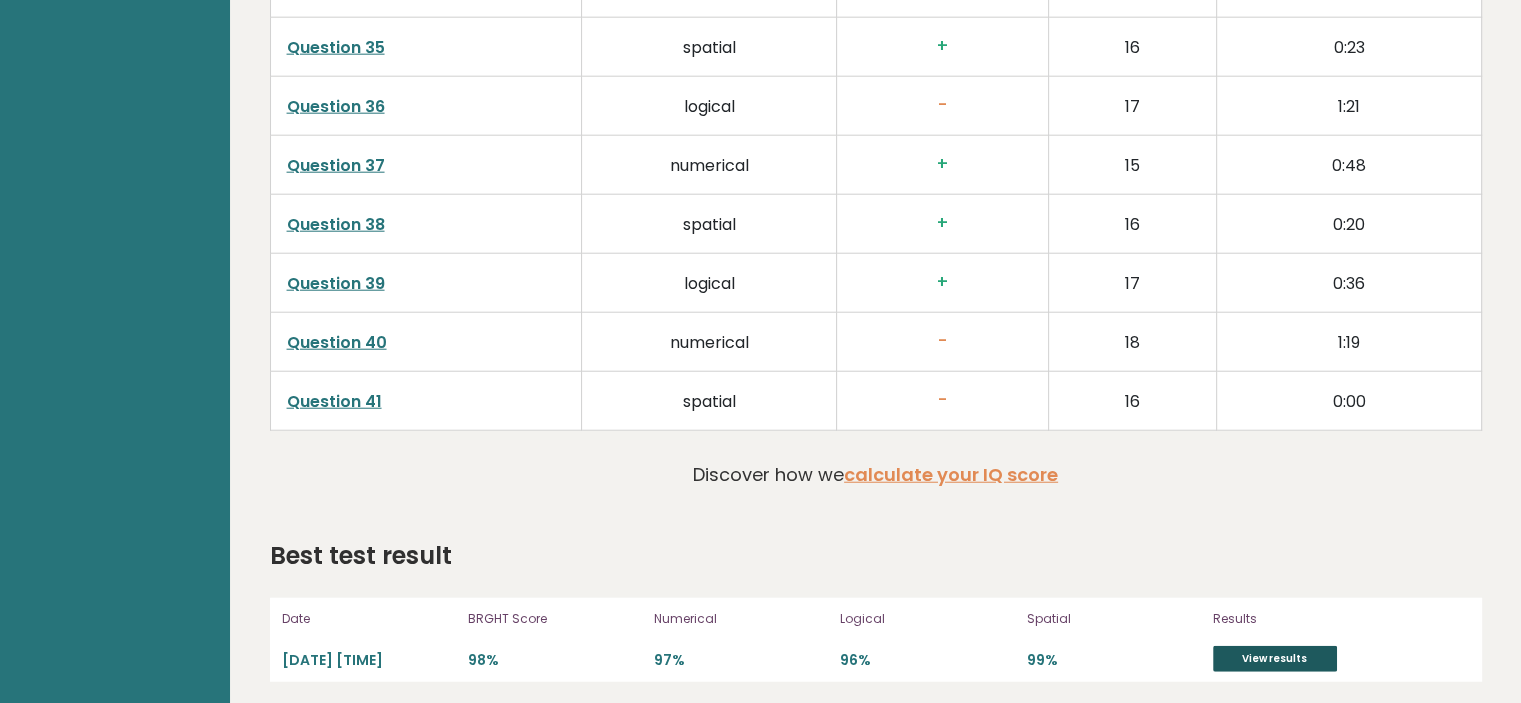 click on "View results" at bounding box center (1275, 659) 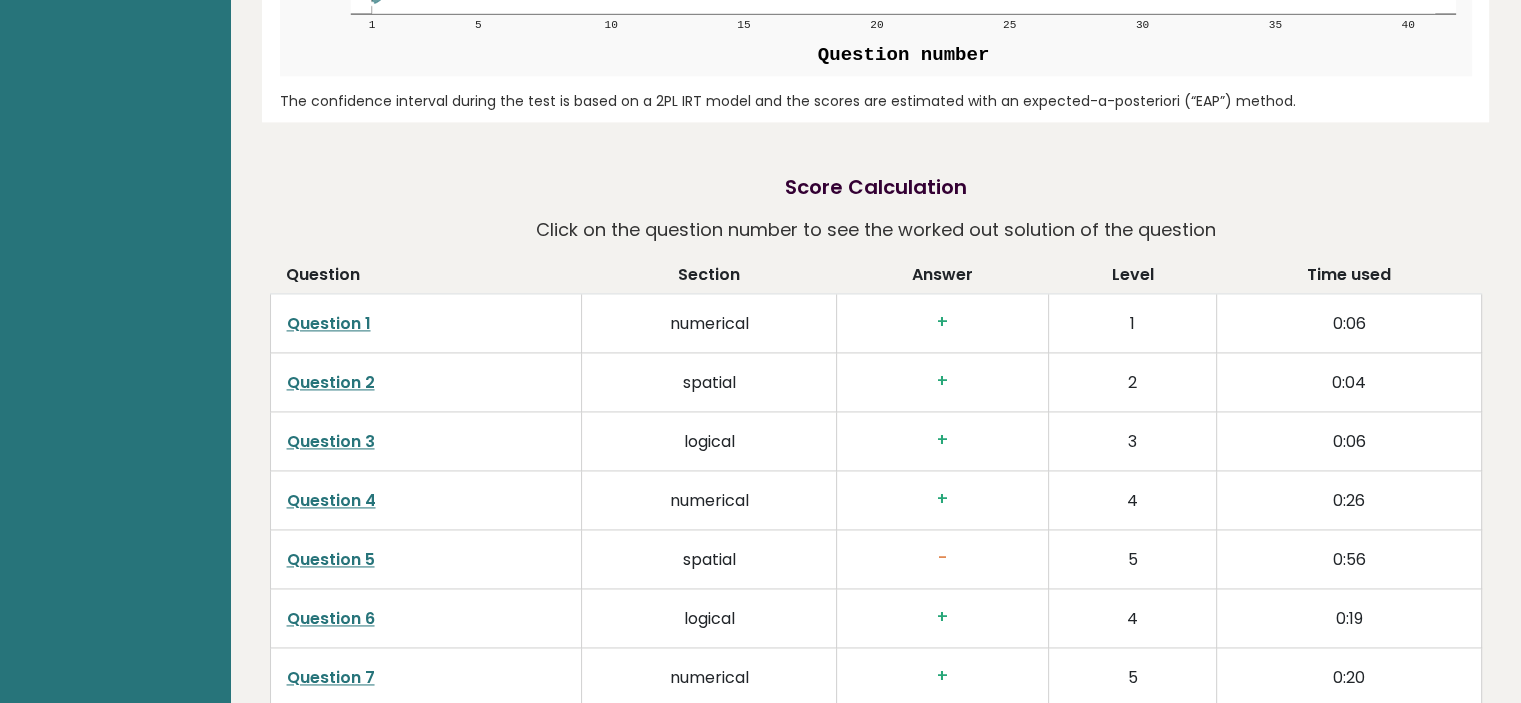 scroll, scrollTop: 2703, scrollLeft: 0, axis: vertical 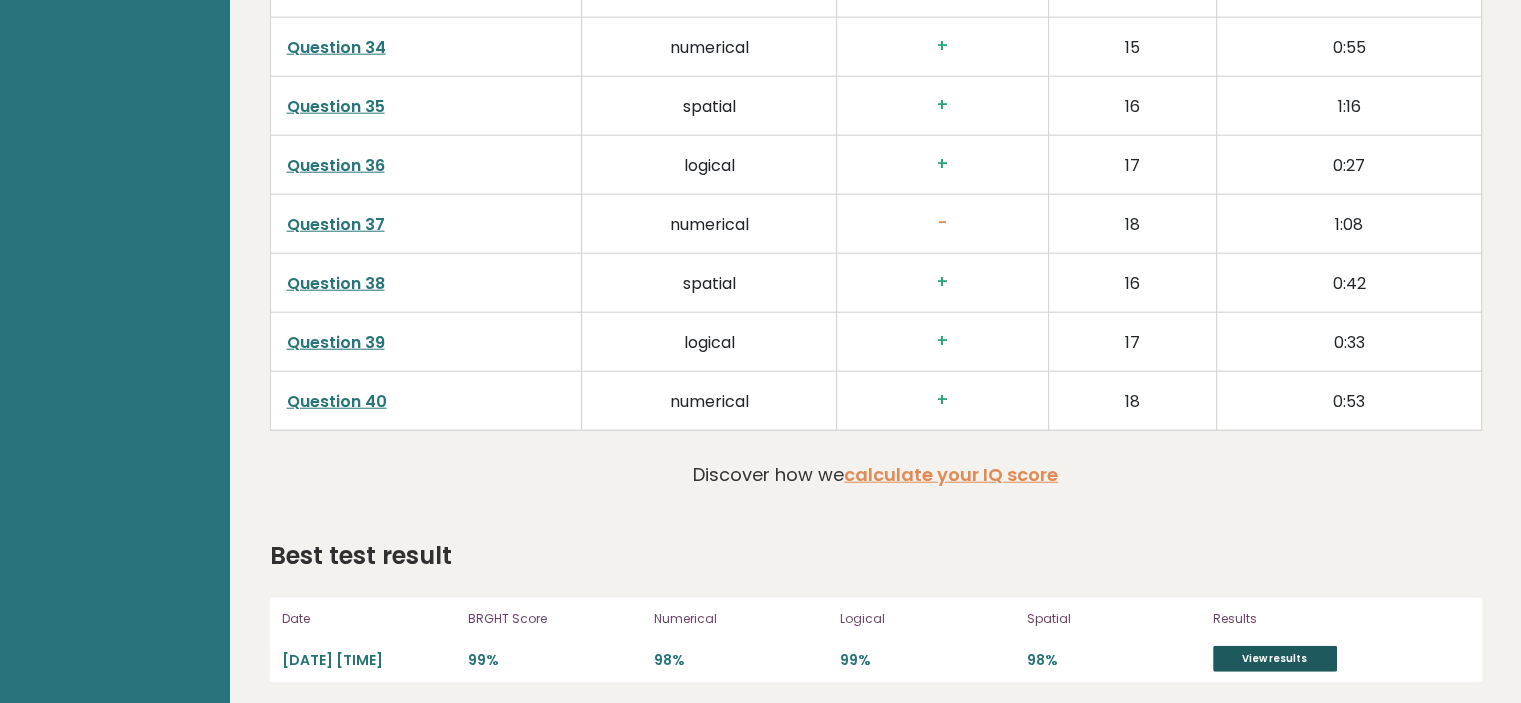 click on "View results" at bounding box center [1275, 659] 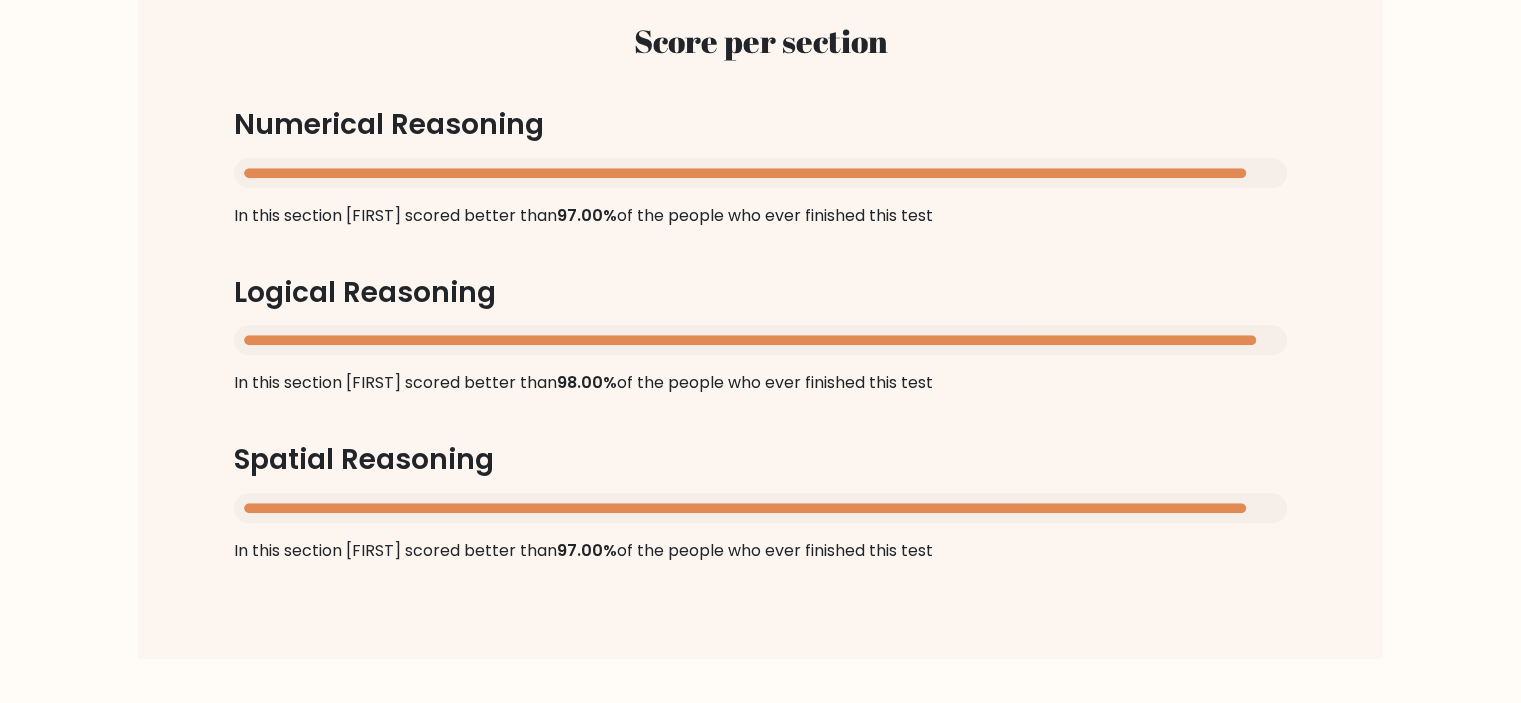 scroll, scrollTop: 1720, scrollLeft: 0, axis: vertical 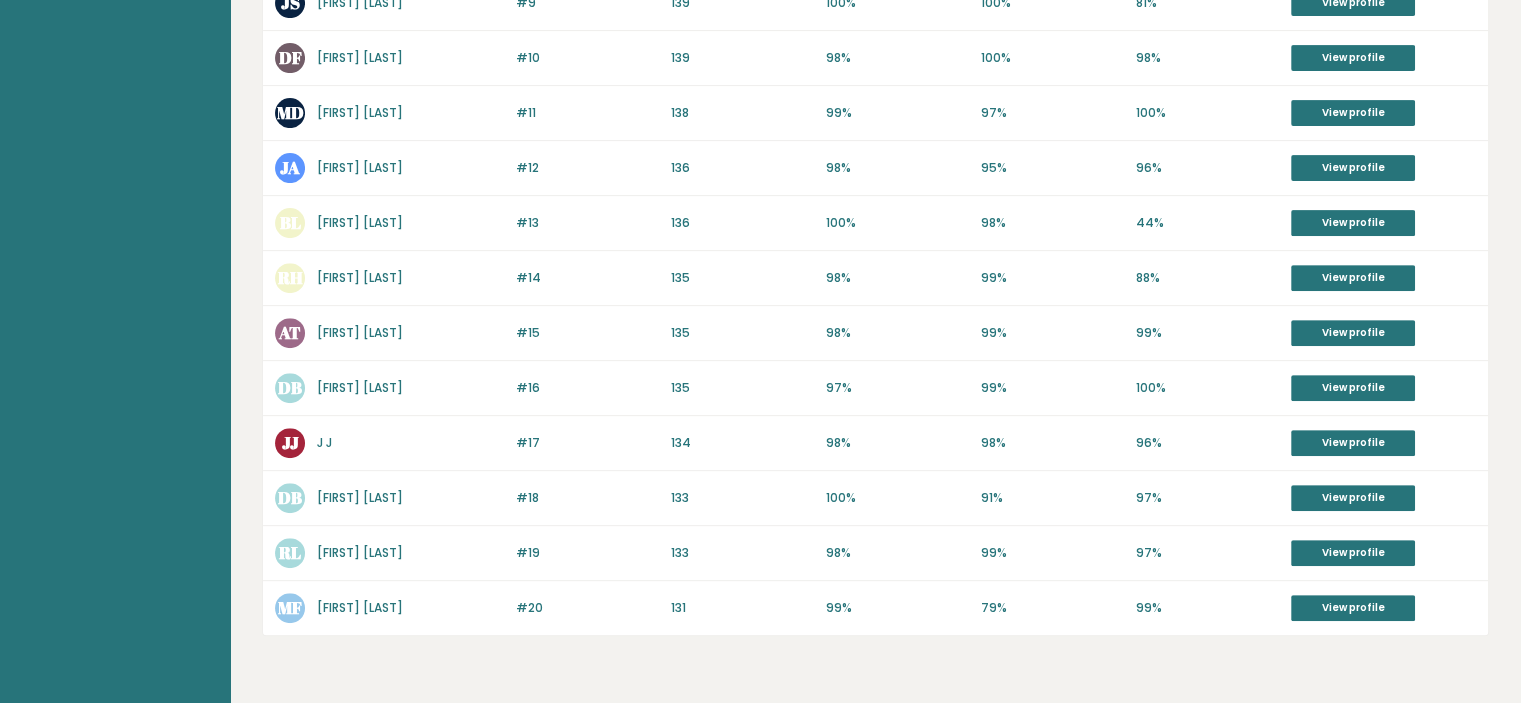 click on "Mike Fisher" at bounding box center [360, 607] 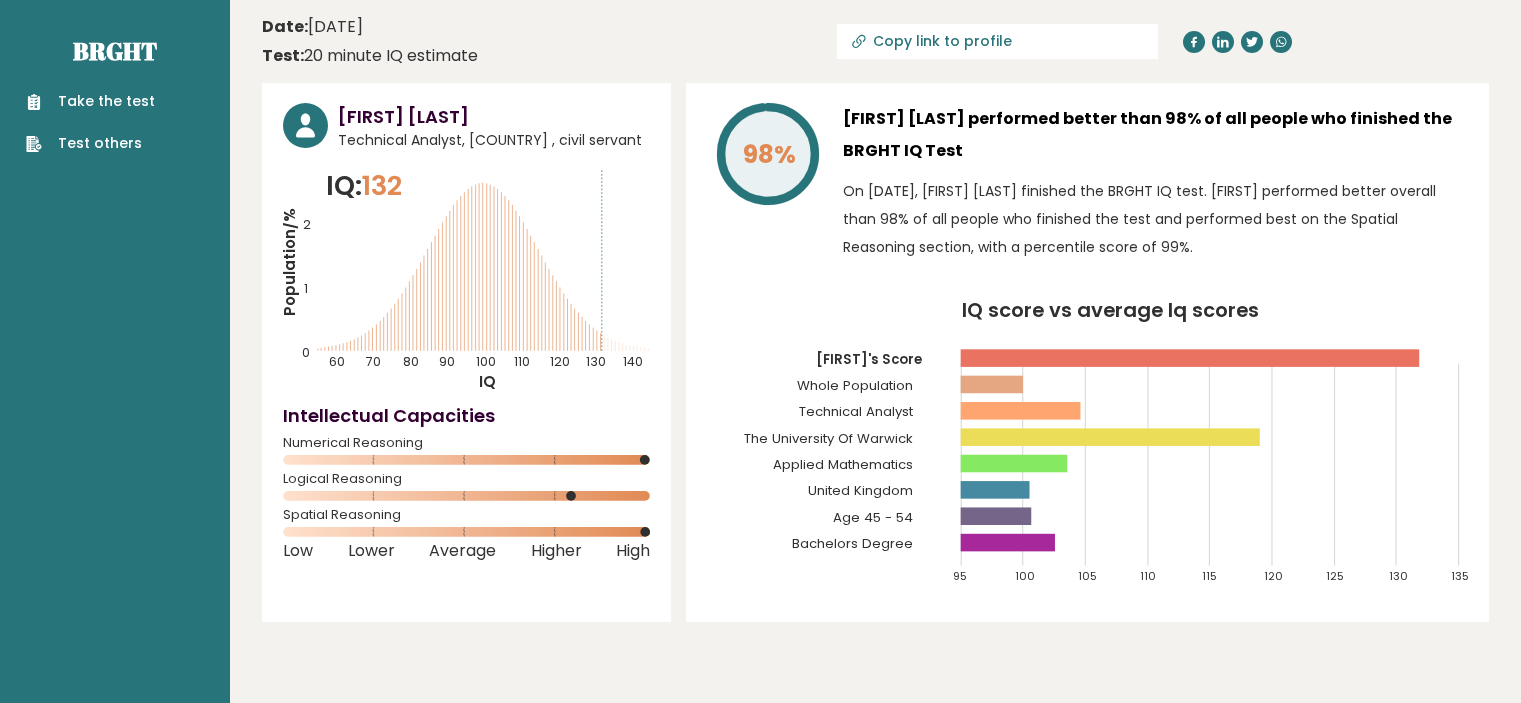 scroll, scrollTop: 0, scrollLeft: 0, axis: both 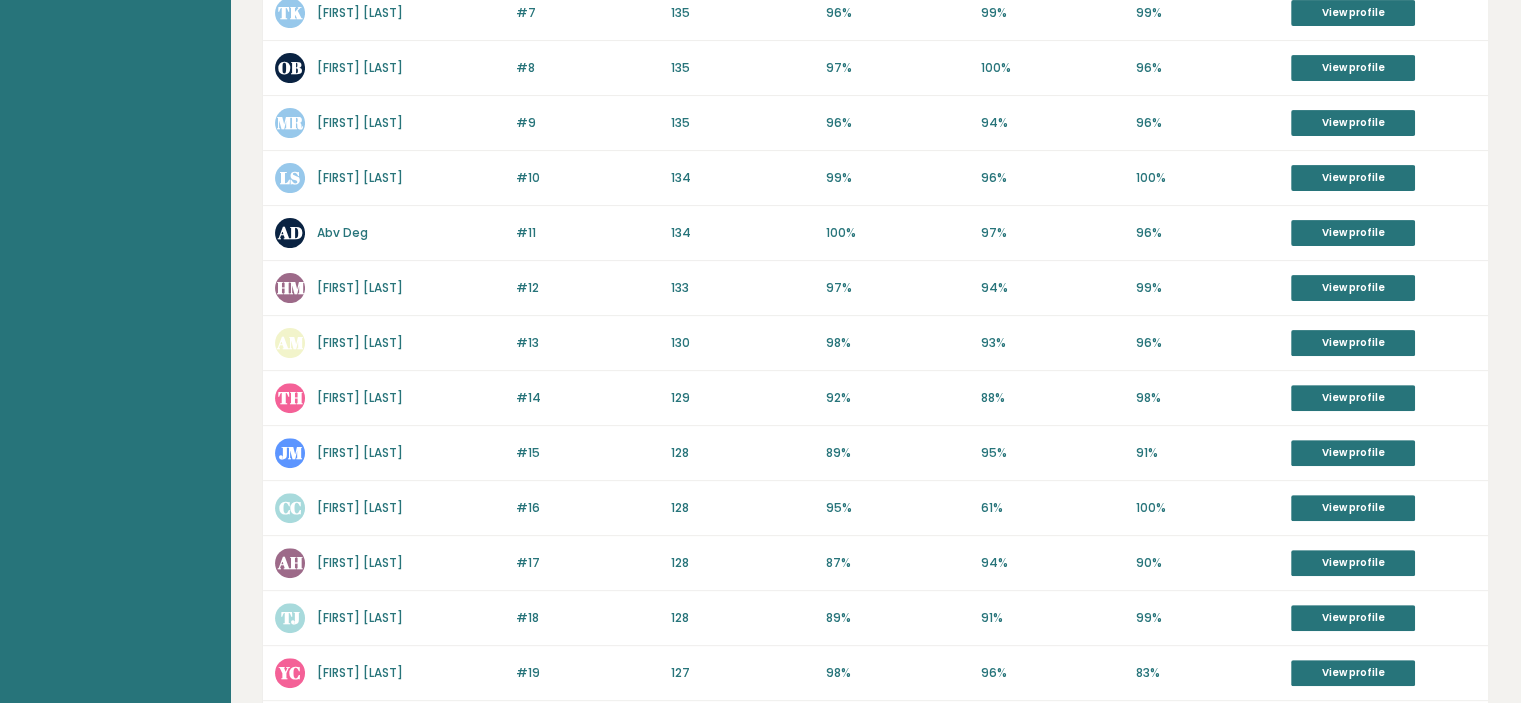 click on "[FIRST] [LAST]" at bounding box center (360, 287) 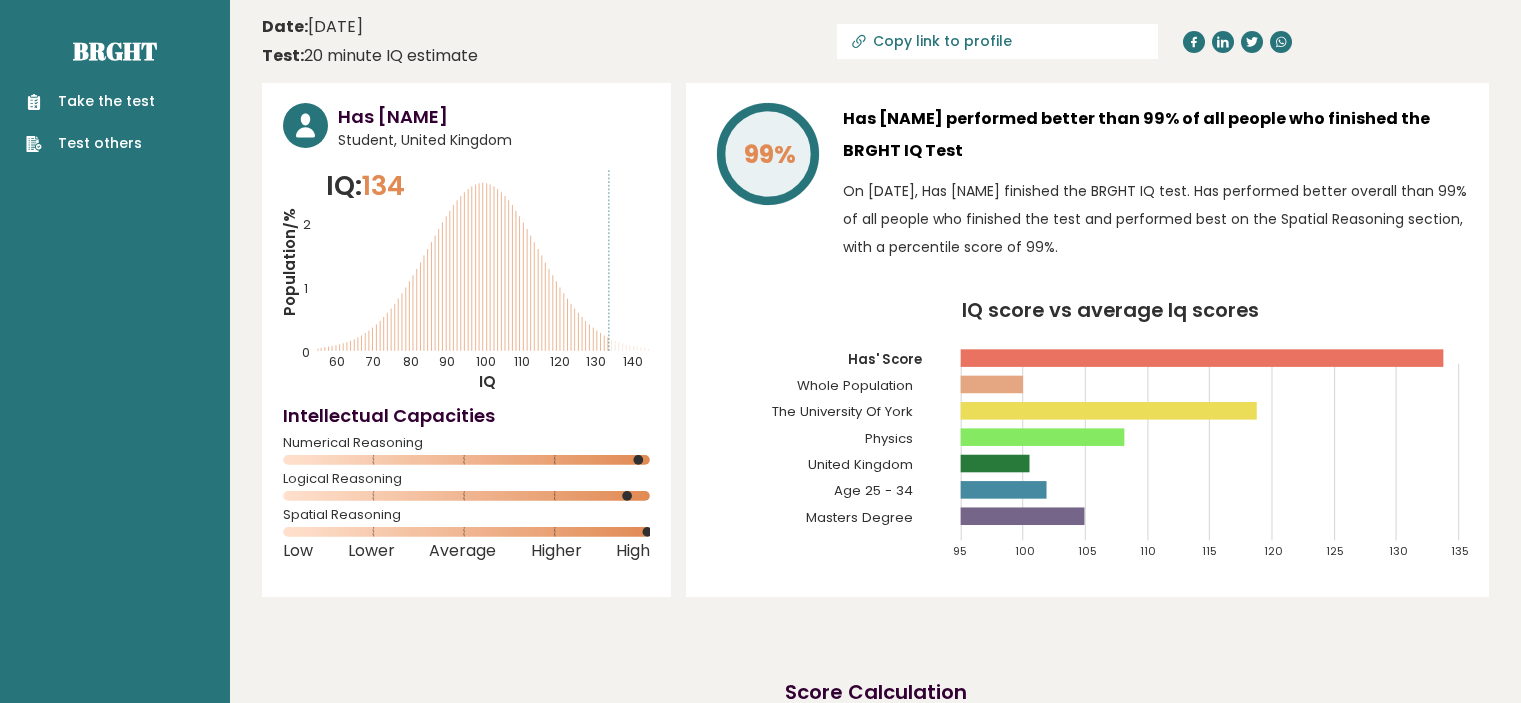 scroll, scrollTop: 0, scrollLeft: 0, axis: both 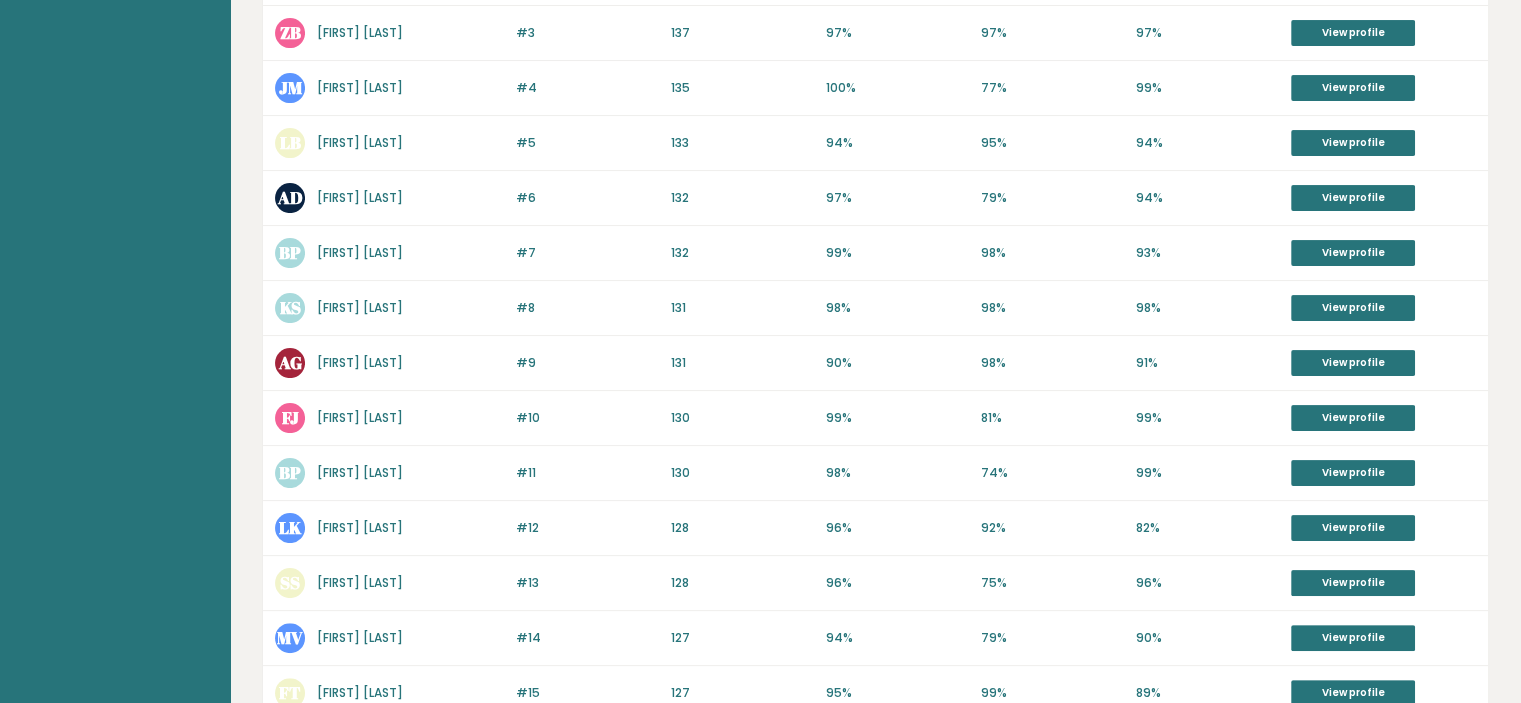 click on "[FIRST] [LAST]" at bounding box center [360, 307] 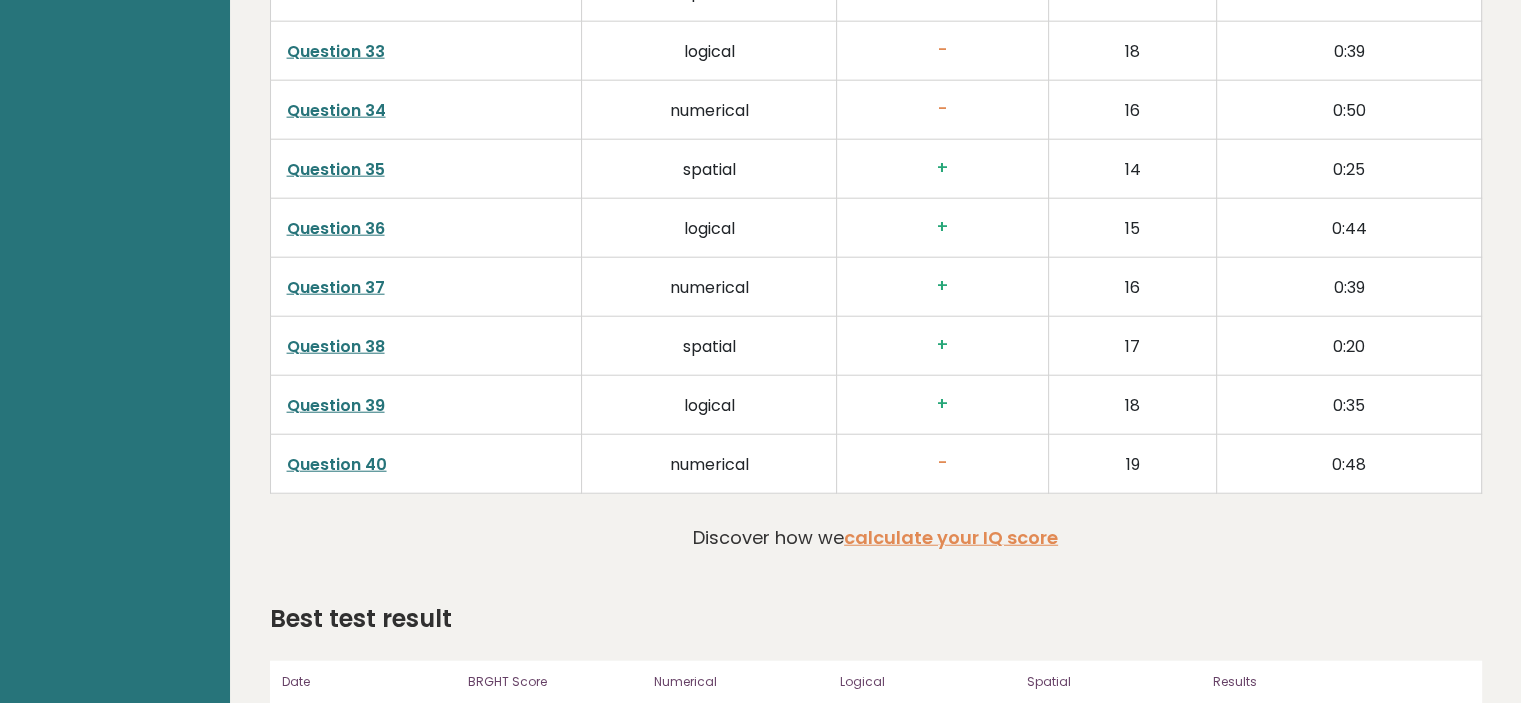 scroll, scrollTop: 4981, scrollLeft: 0, axis: vertical 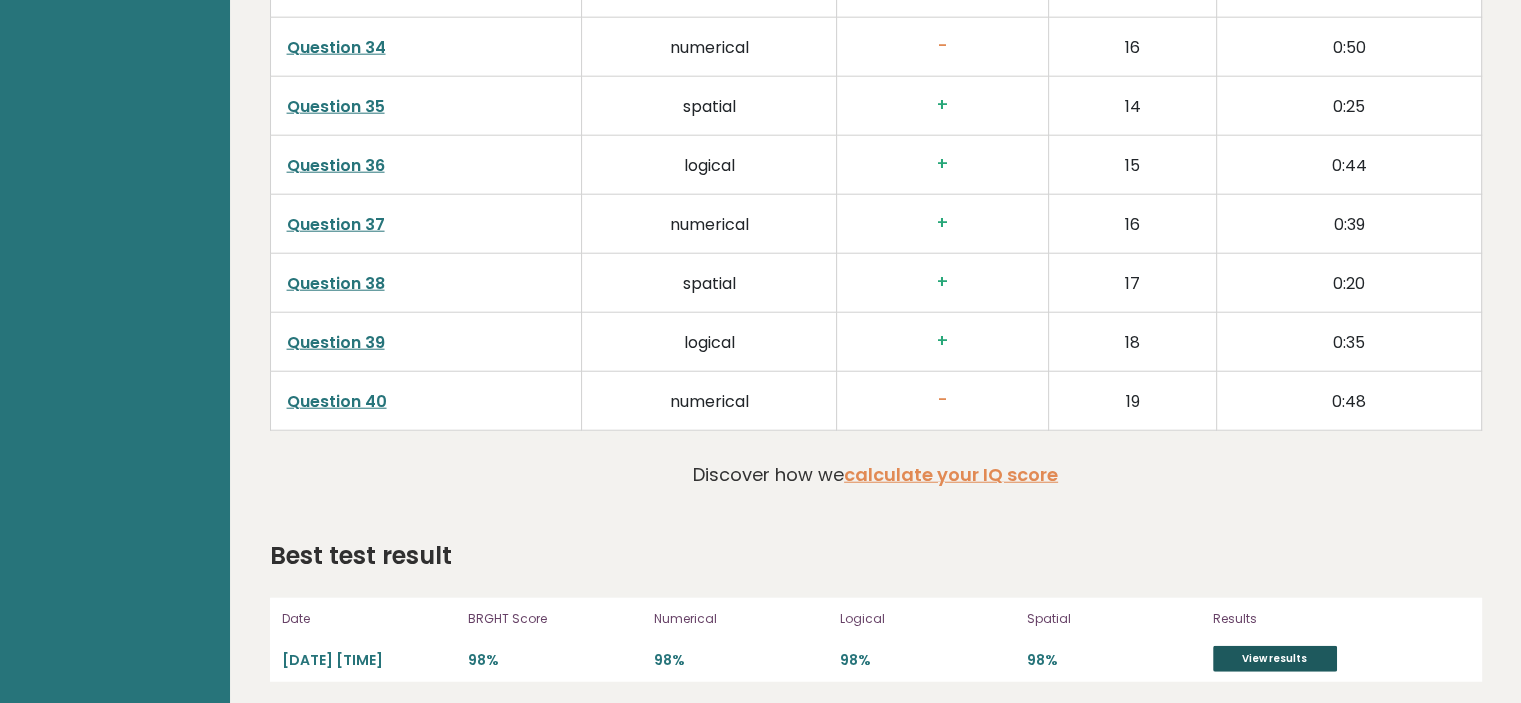 click on "View results" at bounding box center (1275, 659) 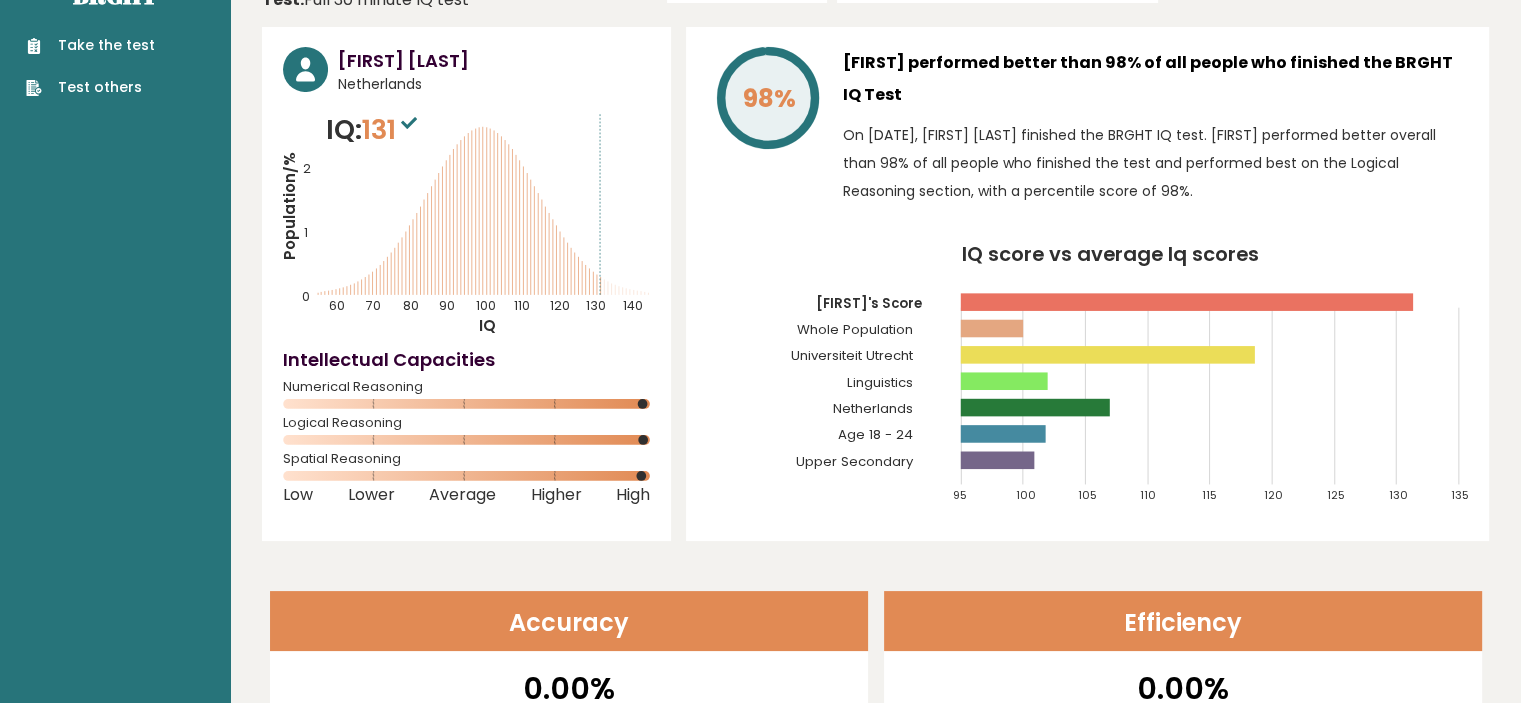 scroll, scrollTop: 0, scrollLeft: 0, axis: both 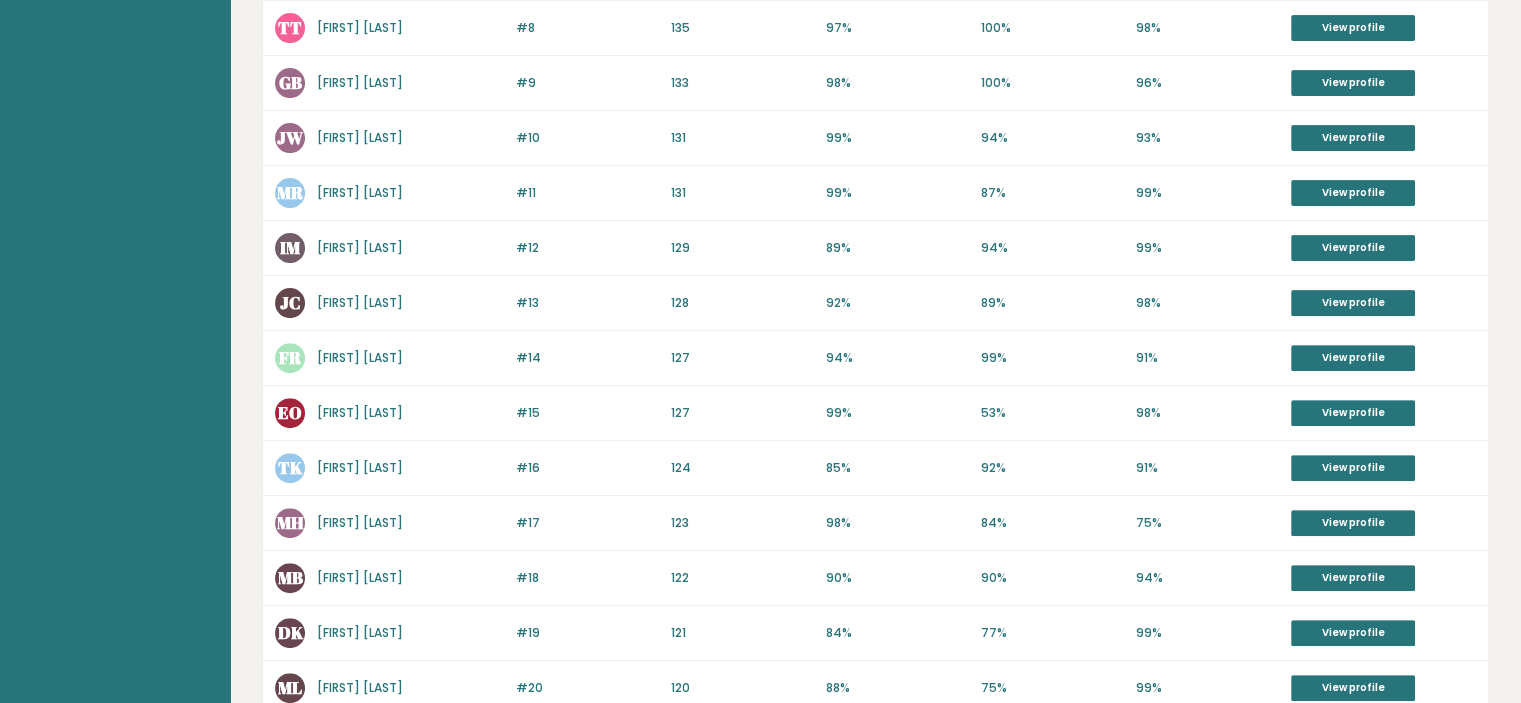click on "[FIRST] [LAST]" at bounding box center [360, 82] 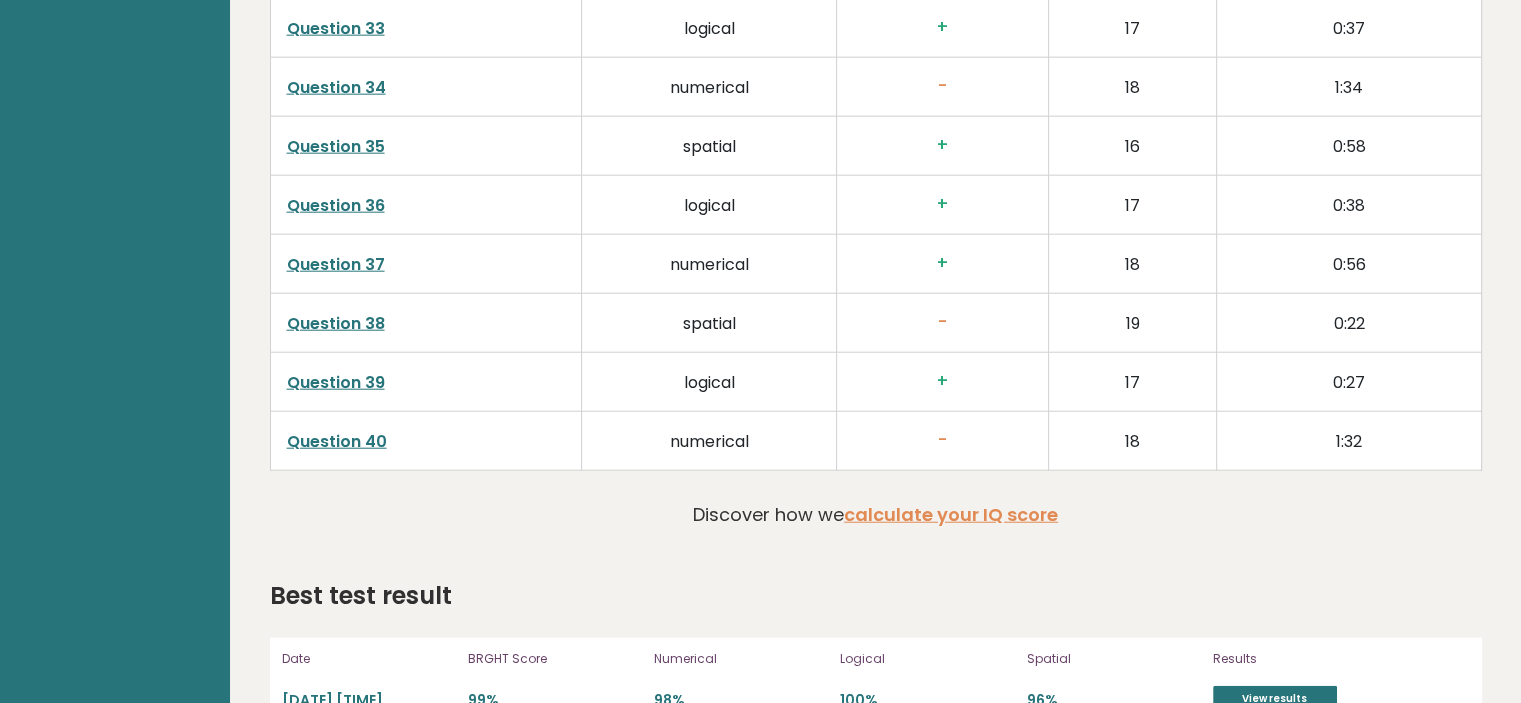 scroll, scrollTop: 4924, scrollLeft: 0, axis: vertical 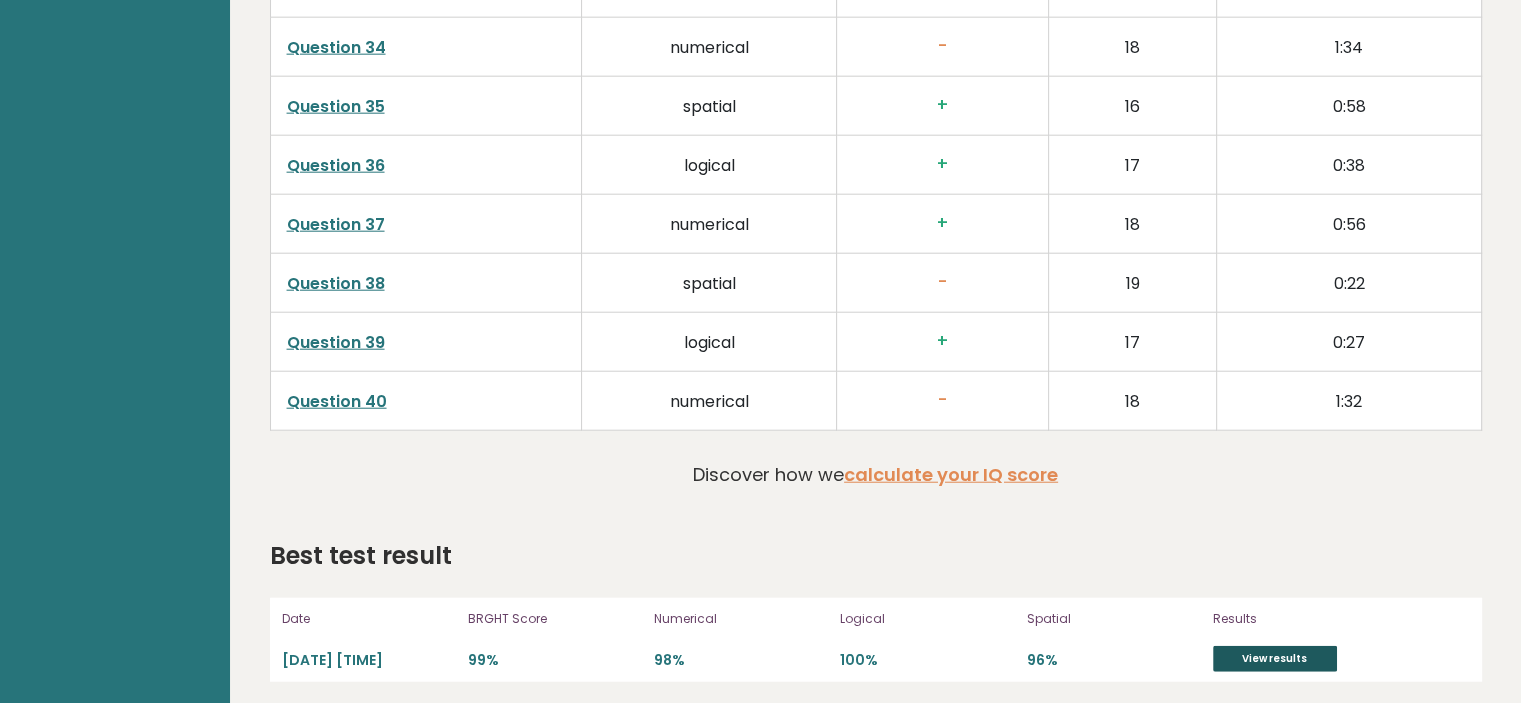 click on "View results" at bounding box center (1275, 659) 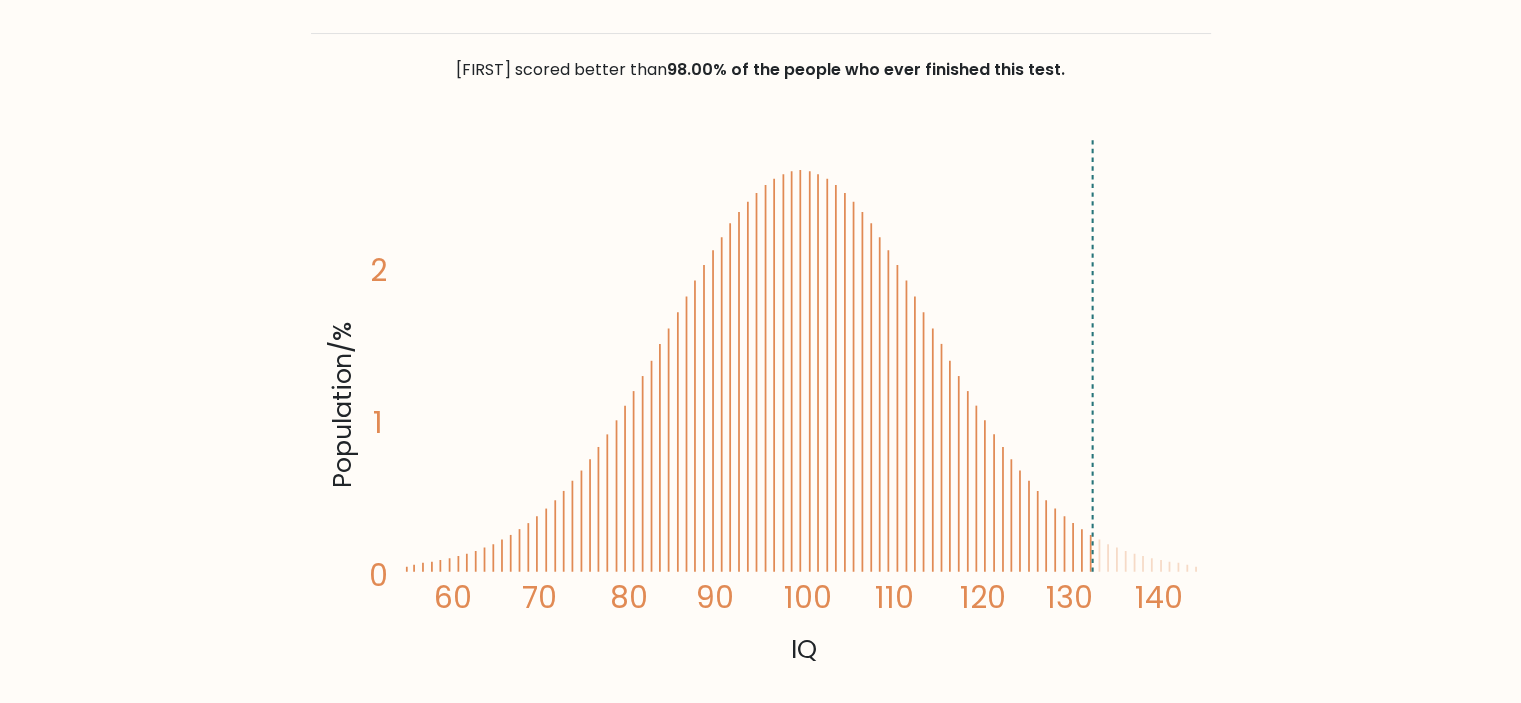 scroll, scrollTop: 440, scrollLeft: 0, axis: vertical 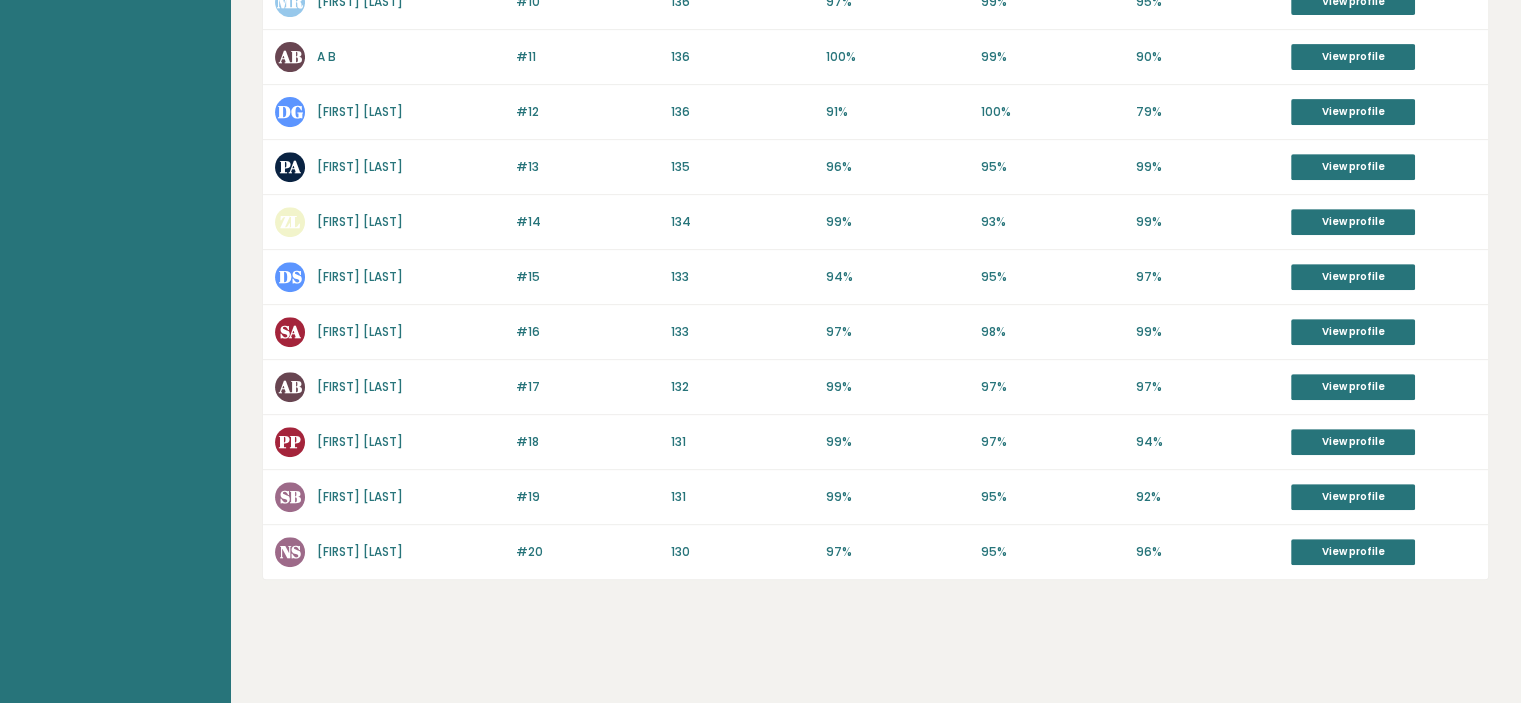 click on "[FIRST] [LAST]" at bounding box center [360, 441] 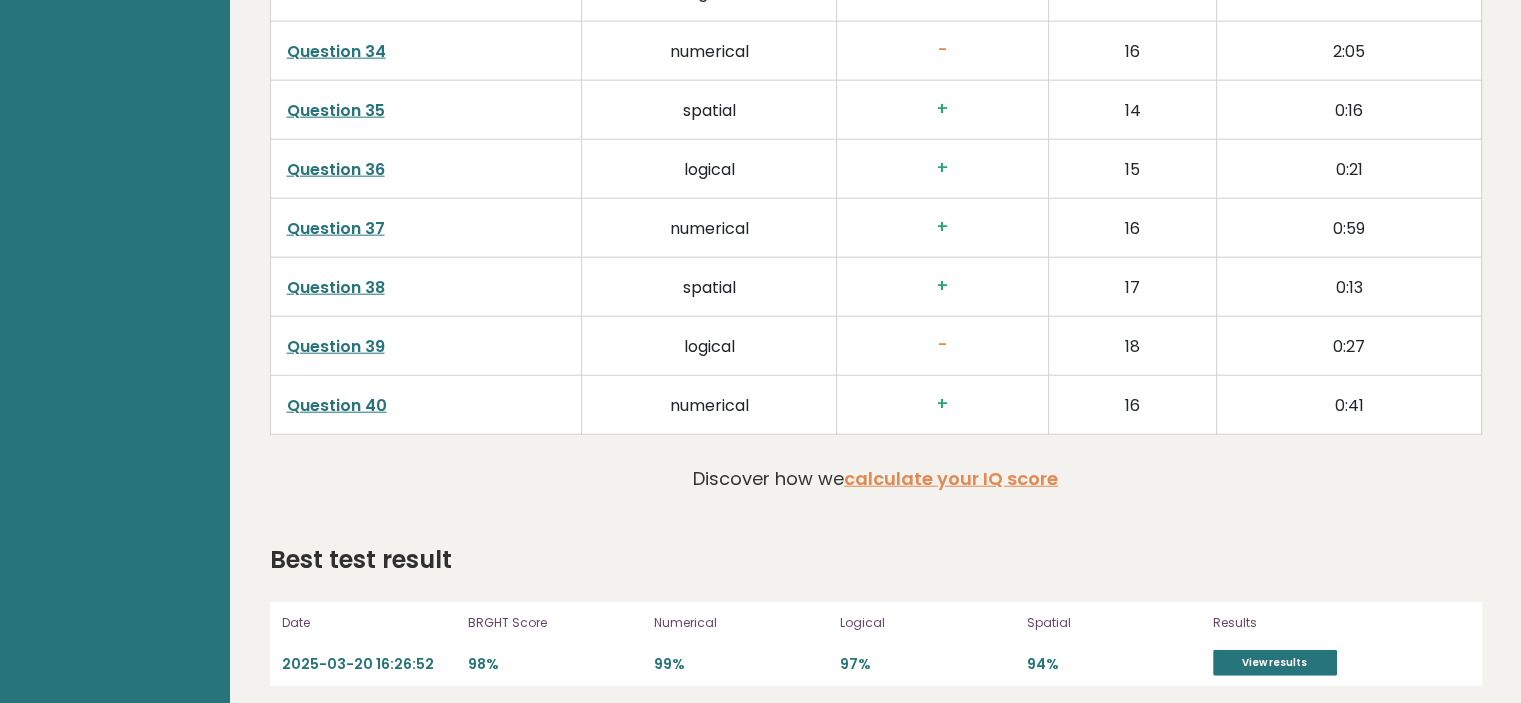 scroll, scrollTop: 4924, scrollLeft: 0, axis: vertical 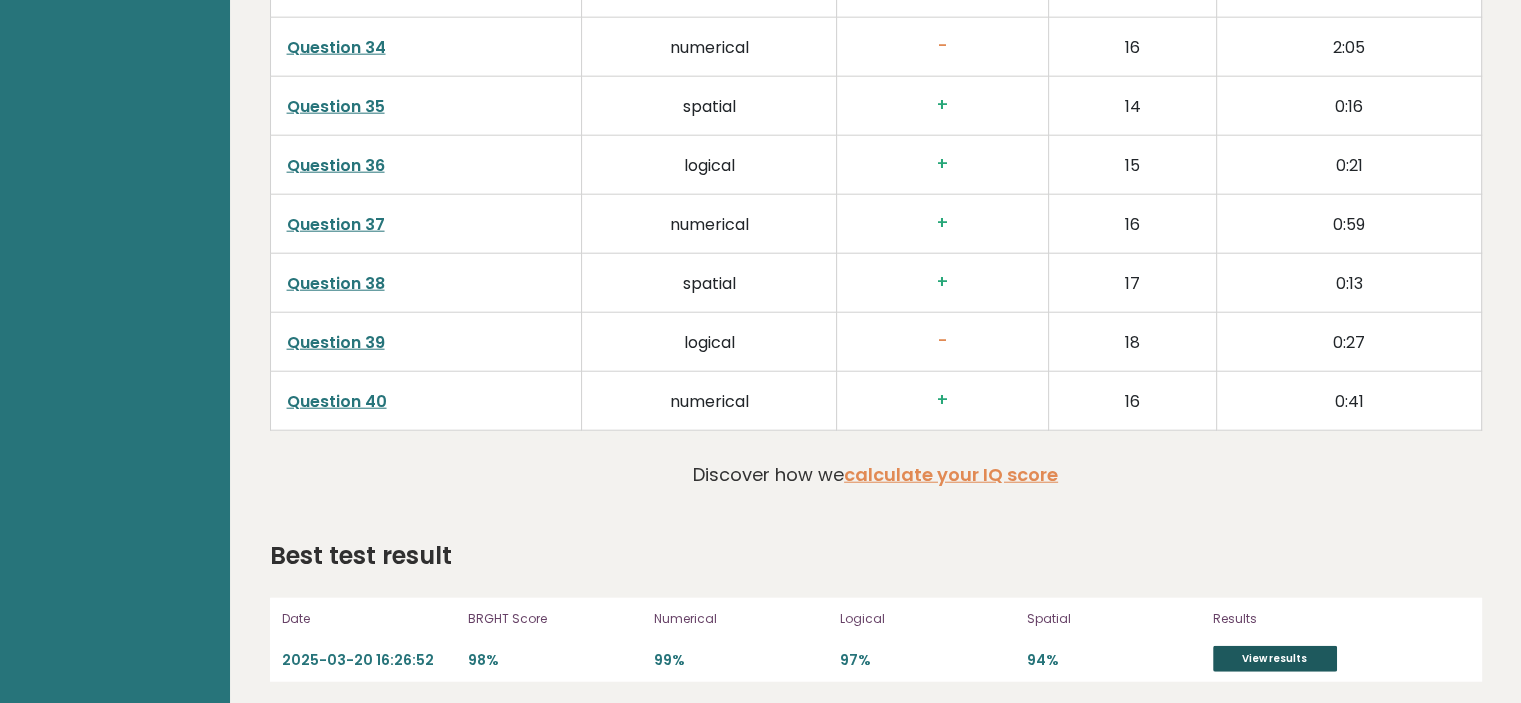 click on "View results" at bounding box center (1275, 659) 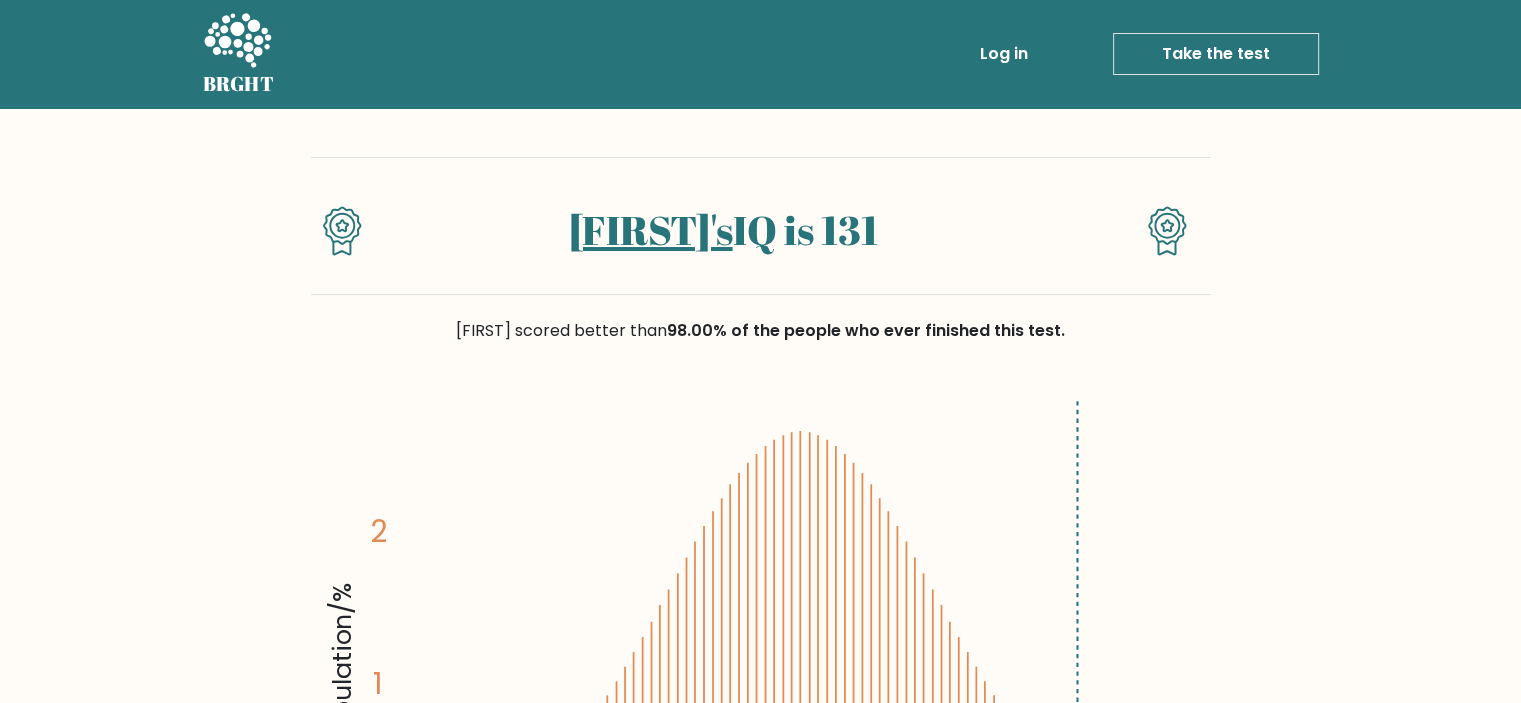 scroll, scrollTop: 0, scrollLeft: 0, axis: both 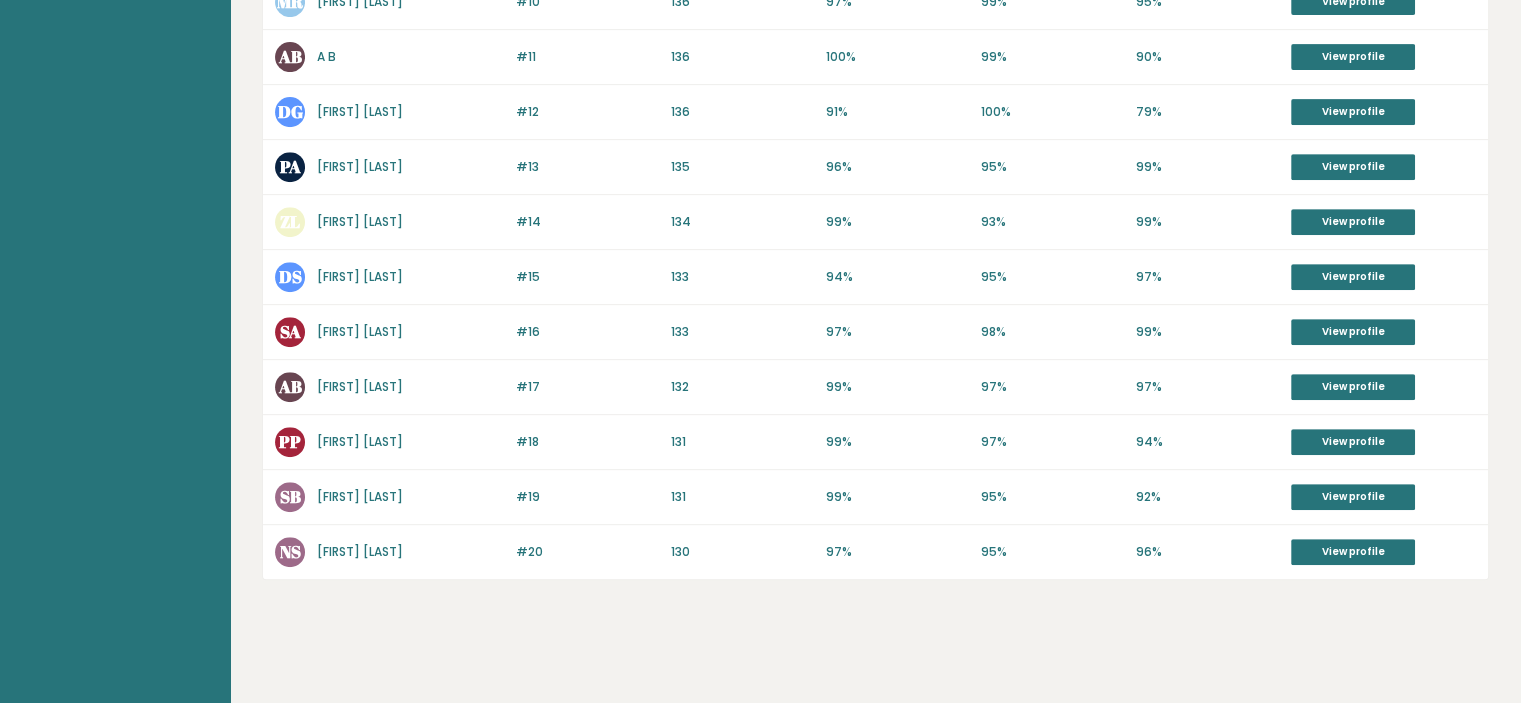 click on "[FIRST] [LAST]" at bounding box center (360, 441) 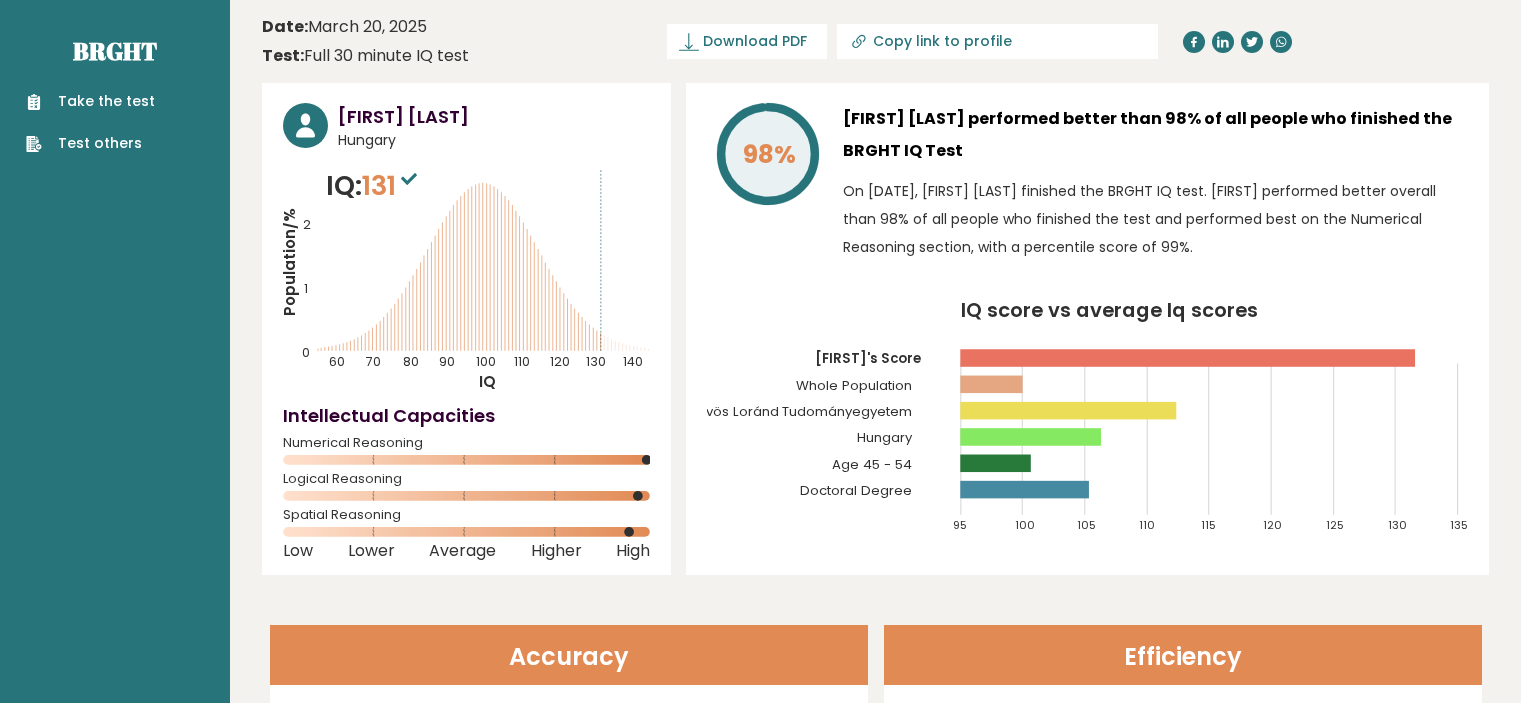 scroll, scrollTop: 0, scrollLeft: 0, axis: both 